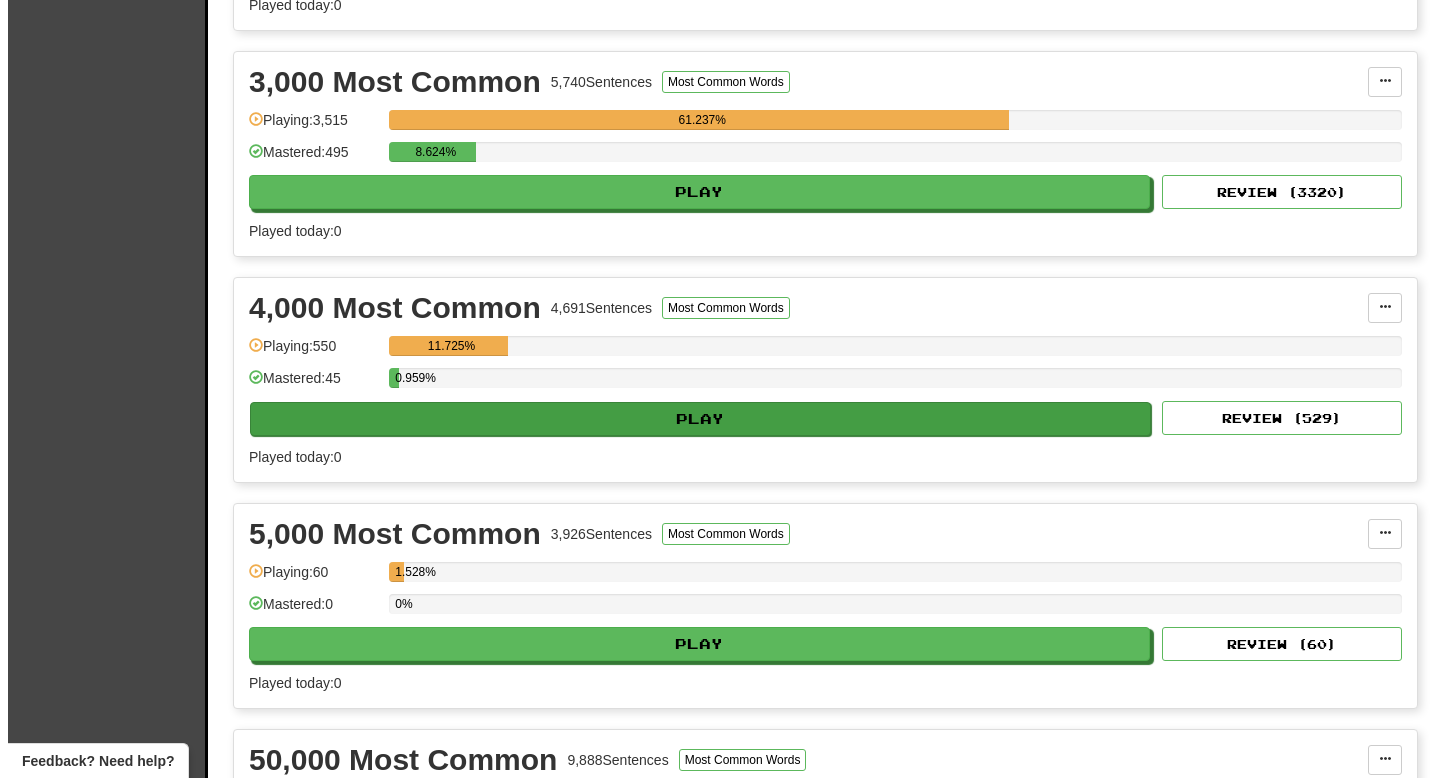 scroll, scrollTop: 830, scrollLeft: 0, axis: vertical 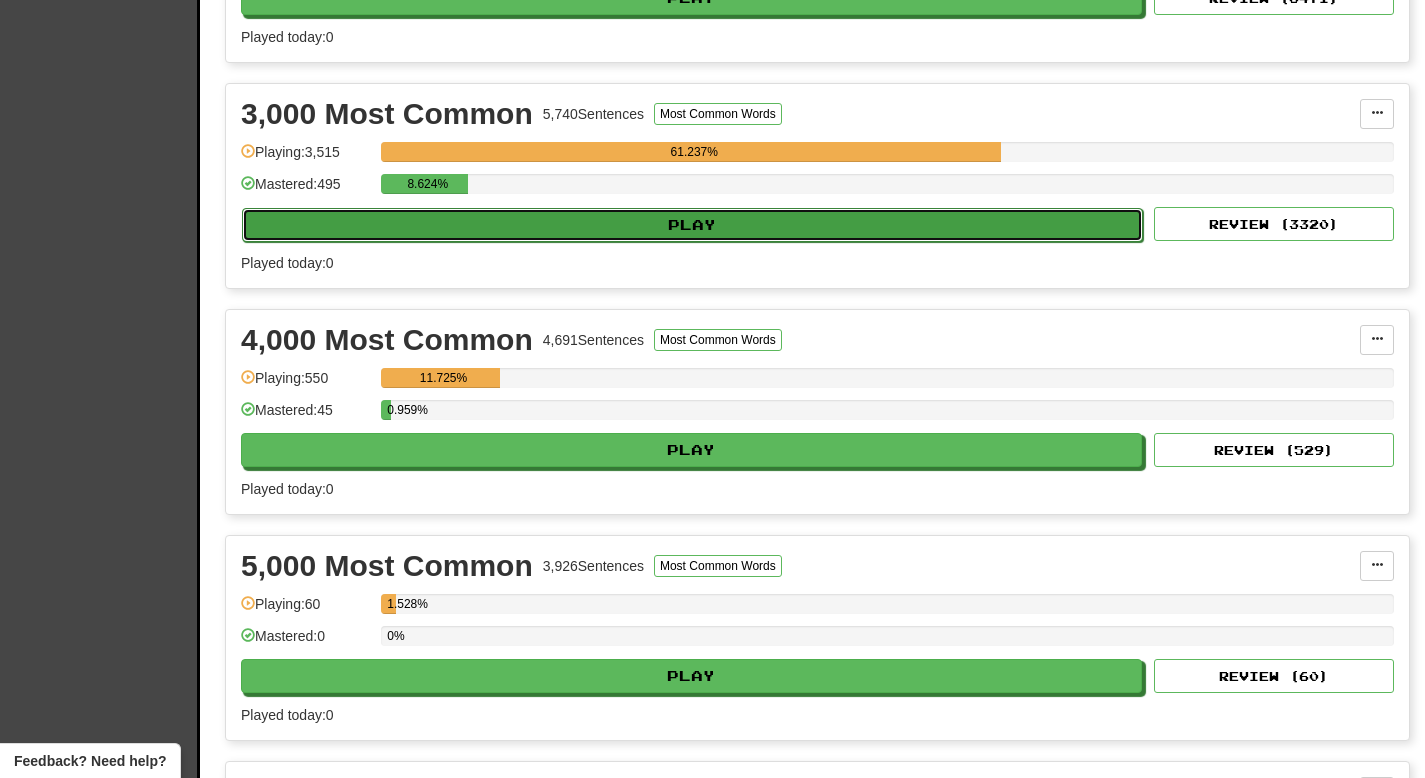 click on "Play" 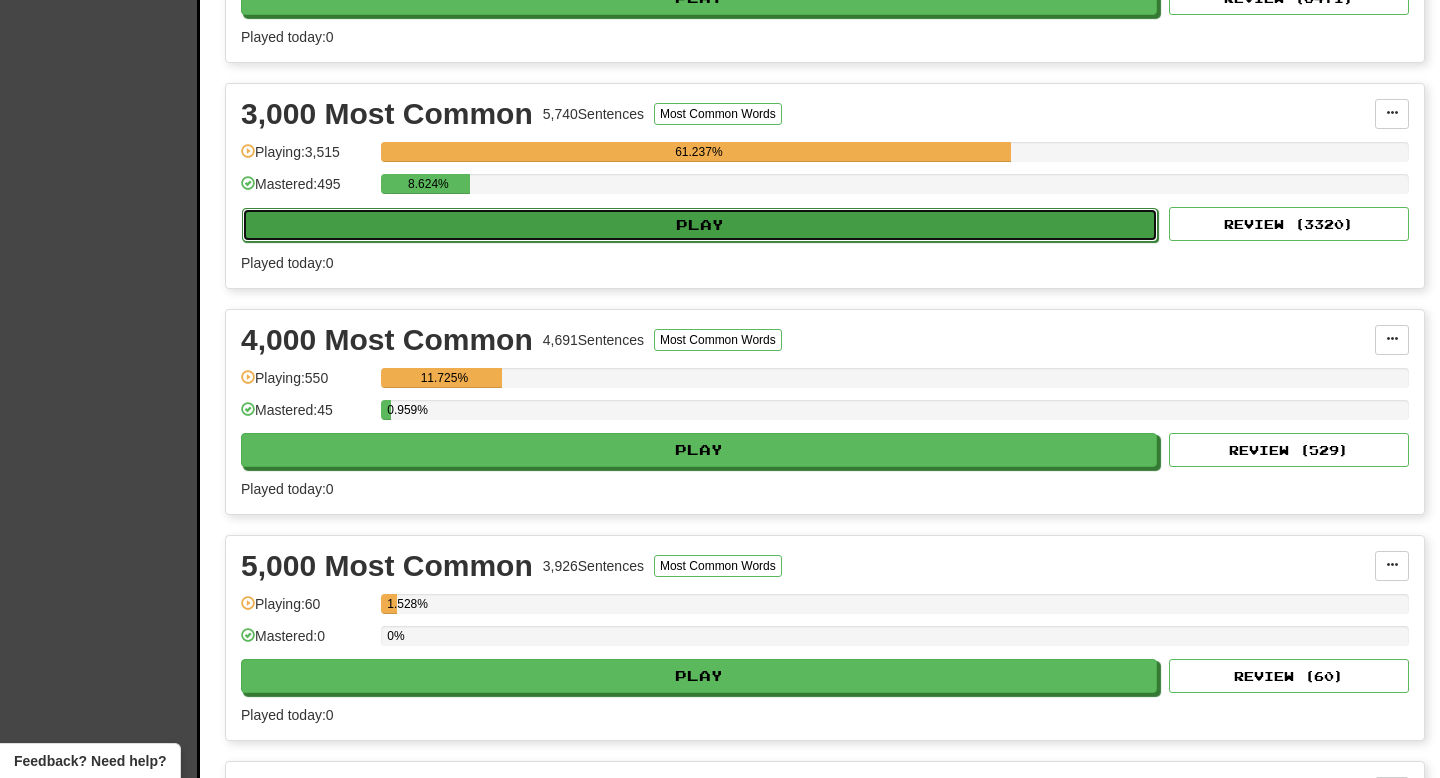 select on "**" 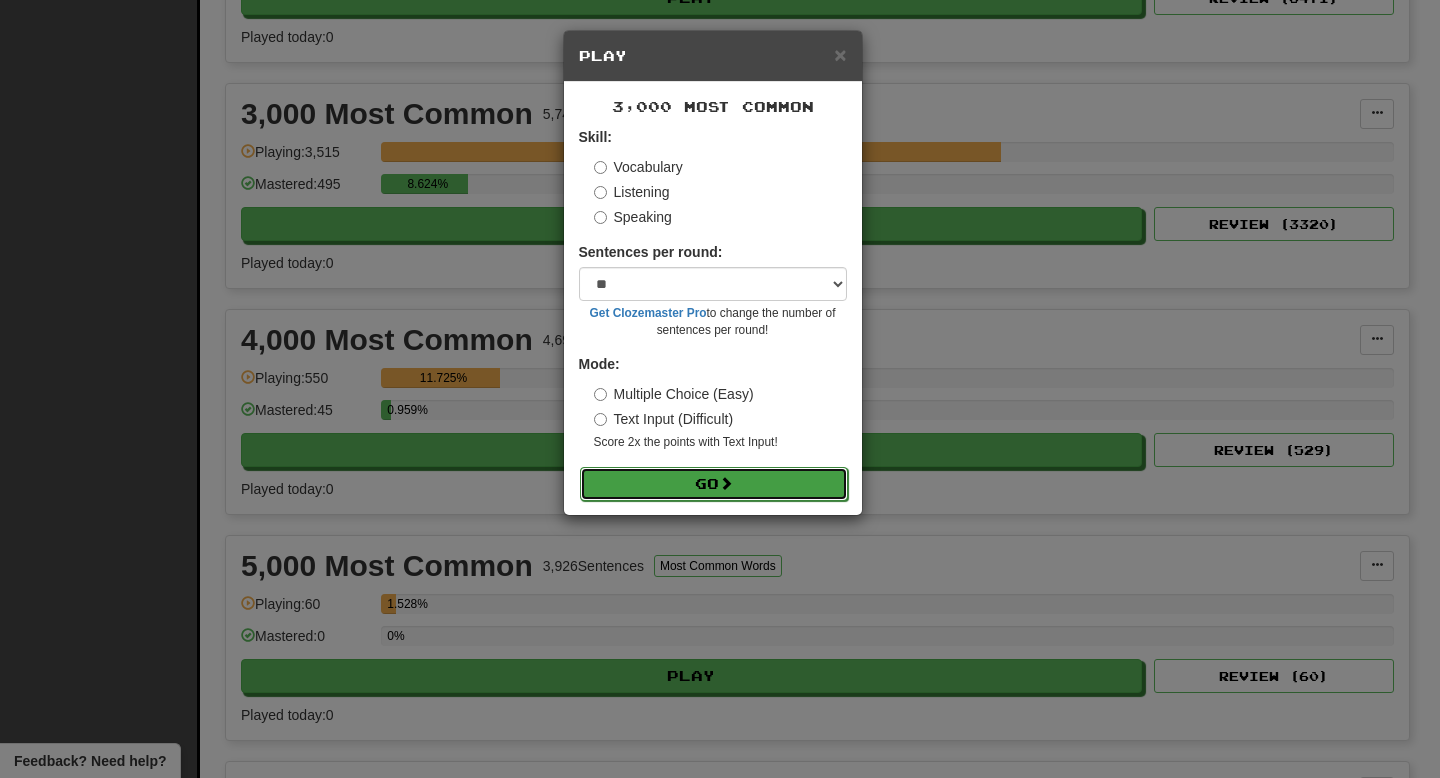 click on "Go" at bounding box center [714, 484] 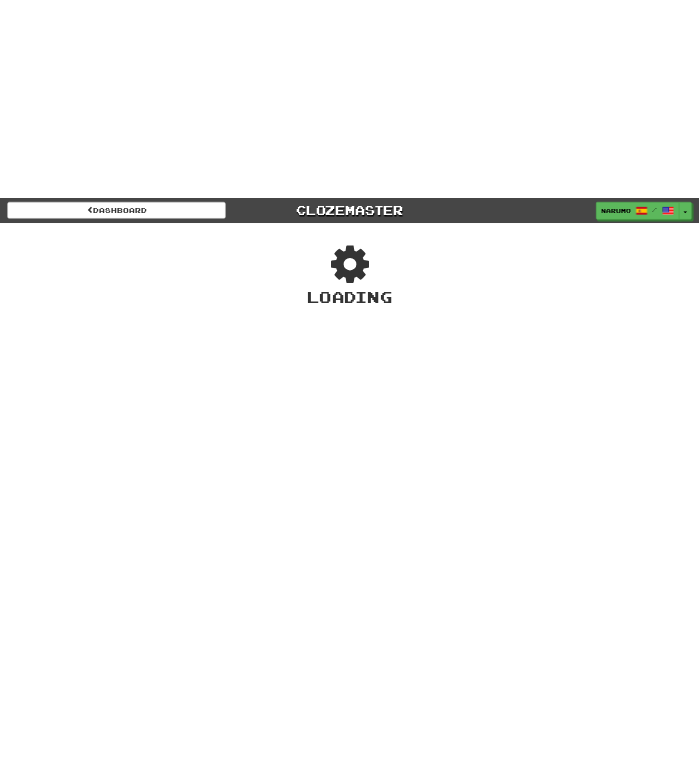 scroll, scrollTop: 0, scrollLeft: 0, axis: both 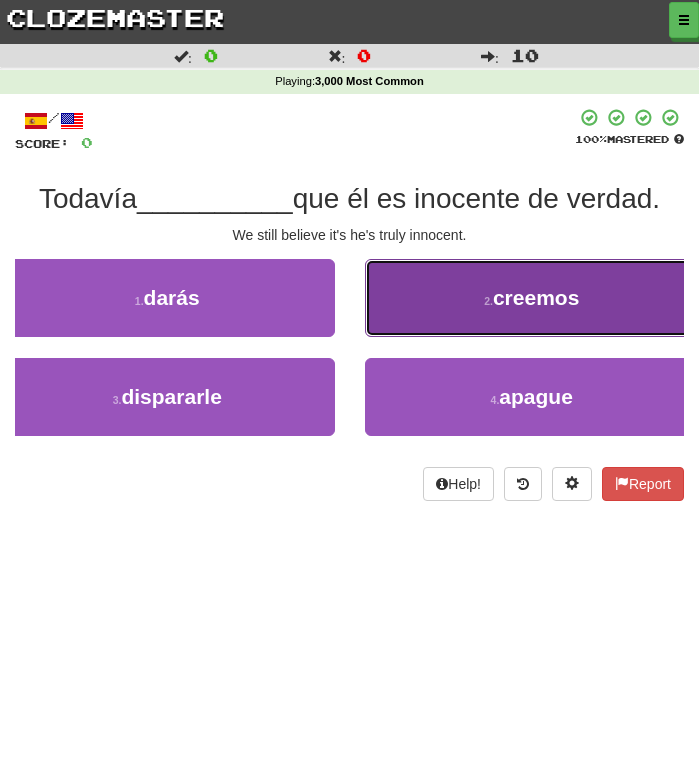 click on "2 .  creemos" at bounding box center [532, 298] 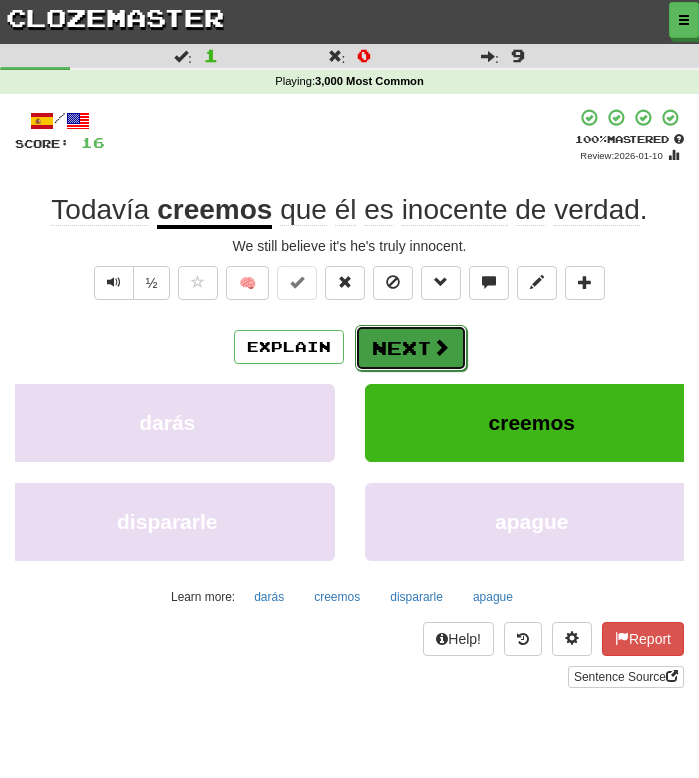 click on "Next" at bounding box center (411, 348) 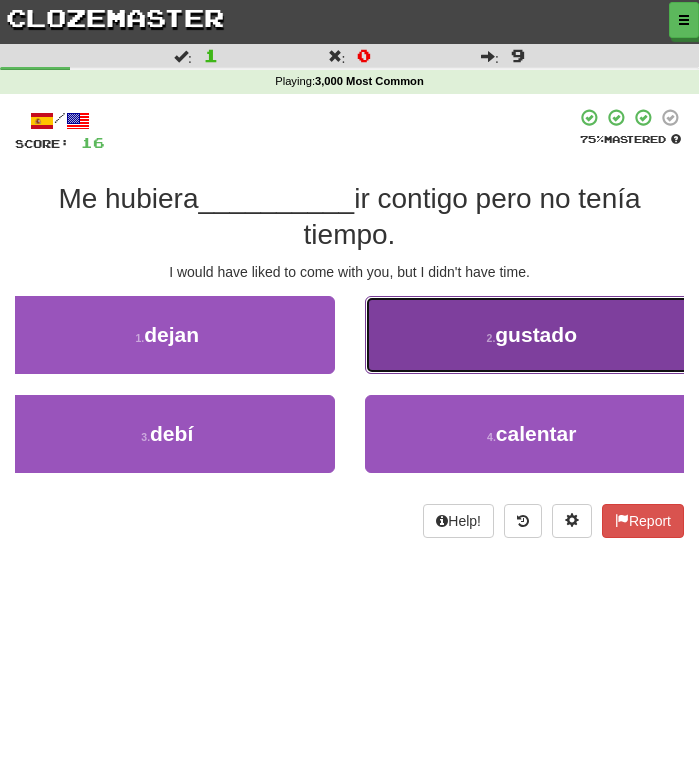 click on "2 .  gustado" at bounding box center (532, 335) 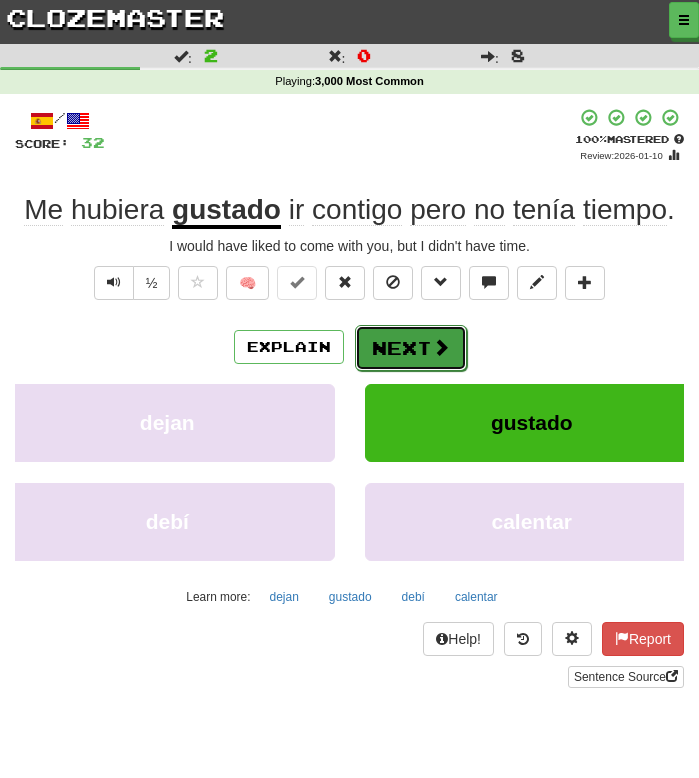 click on "Next" at bounding box center (411, 348) 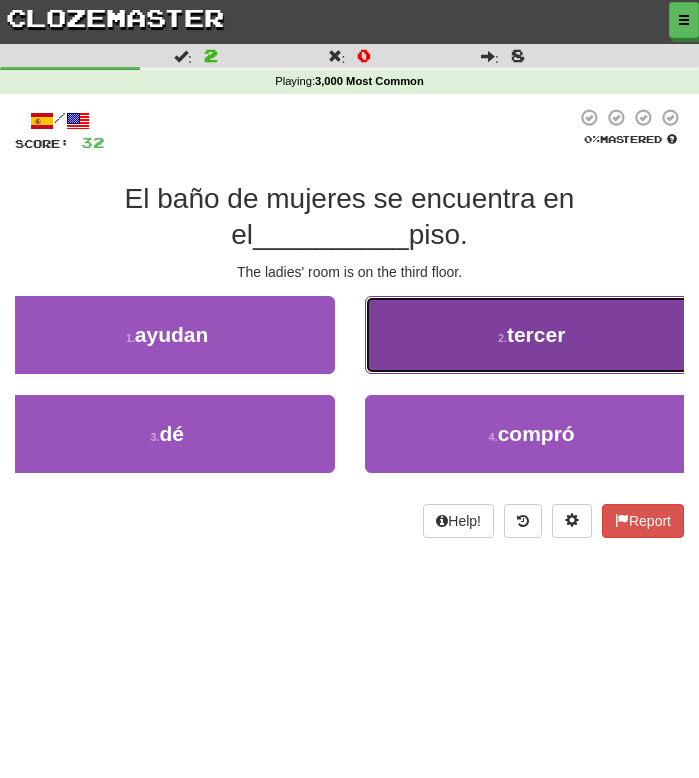 click on "2 .  tercer" at bounding box center [532, 335] 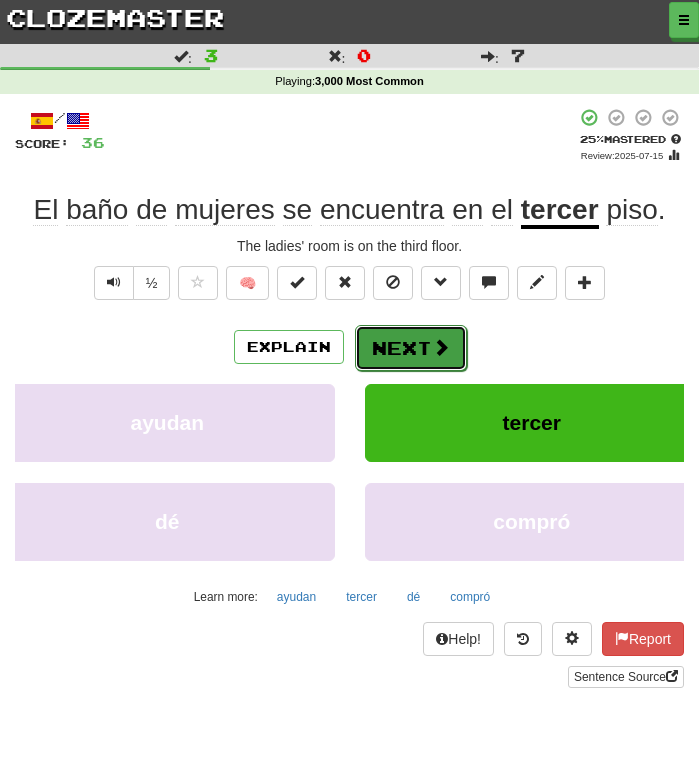 click on "Next" at bounding box center (411, 348) 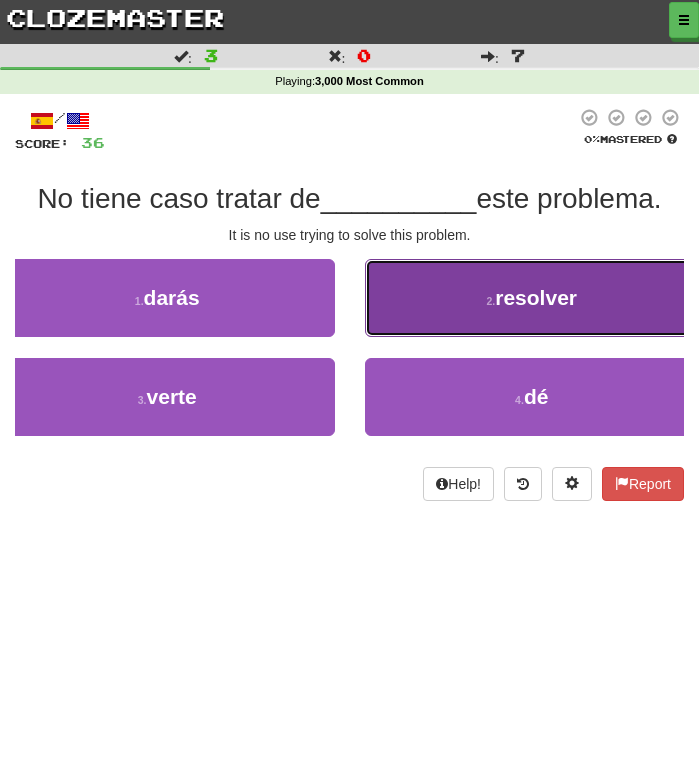 click on "2 .  resolver" at bounding box center (532, 298) 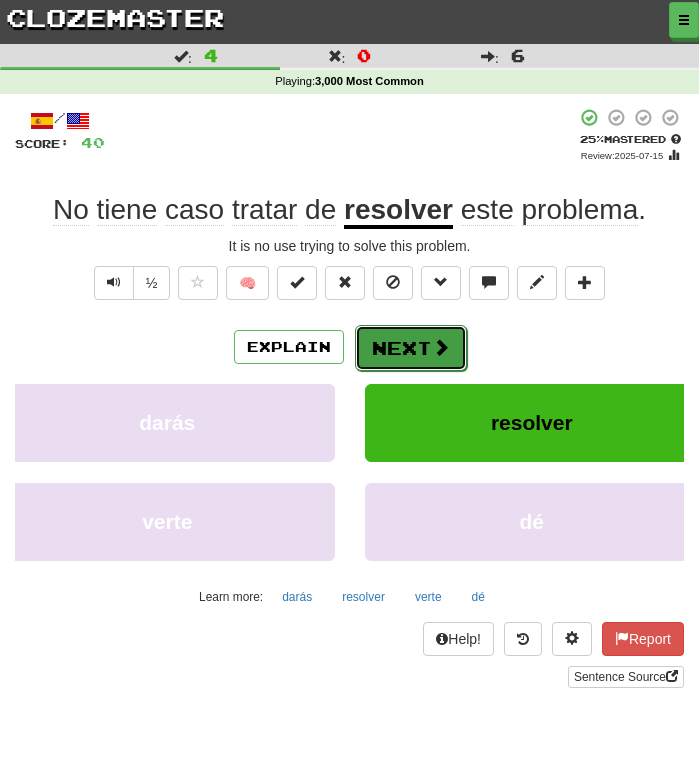 click on "Next" at bounding box center (411, 348) 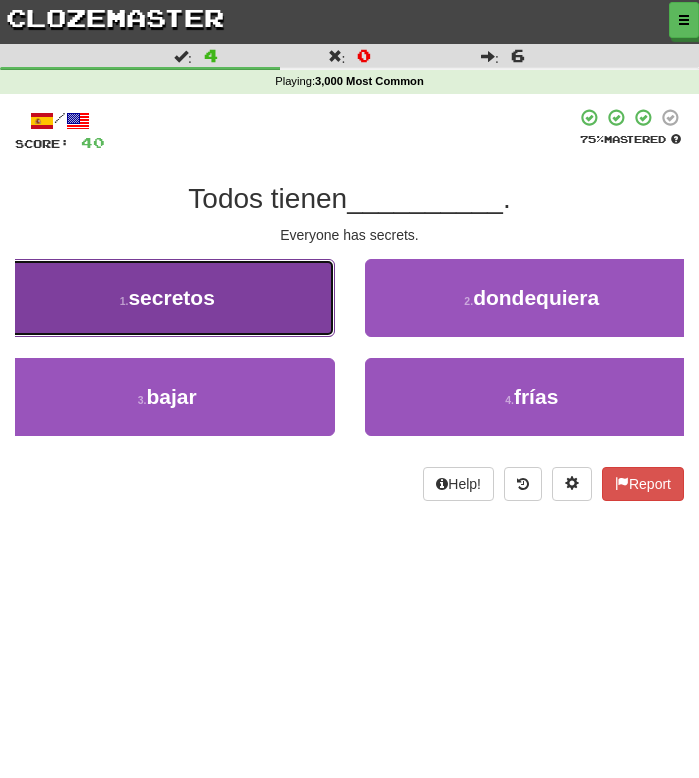 click on "1 .  secretos" at bounding box center [167, 298] 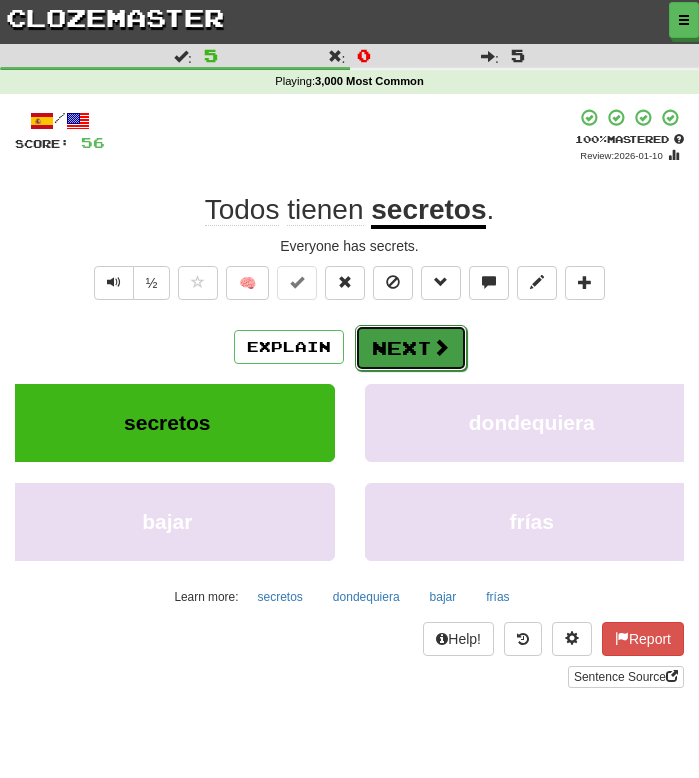 click on "Next" at bounding box center (411, 348) 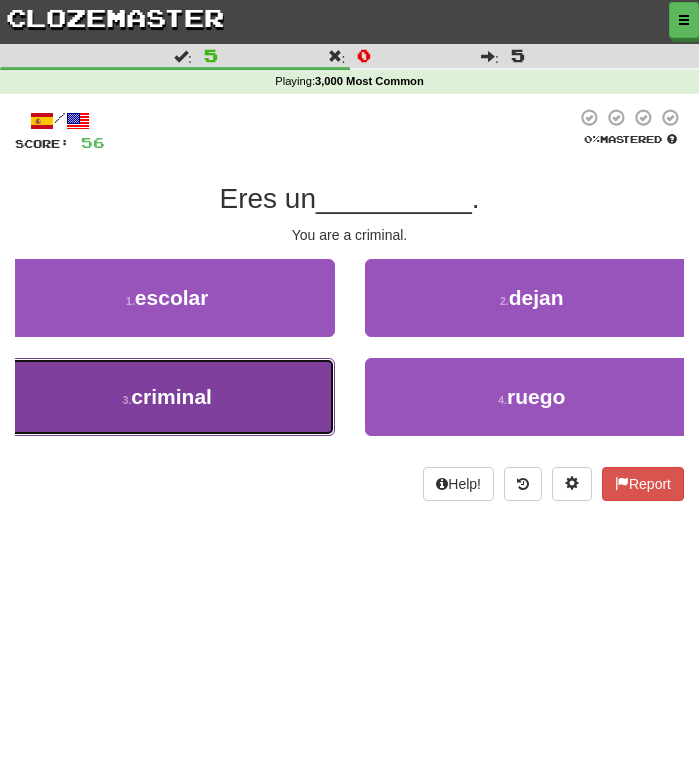 click on "3 .  criminal" at bounding box center [167, 397] 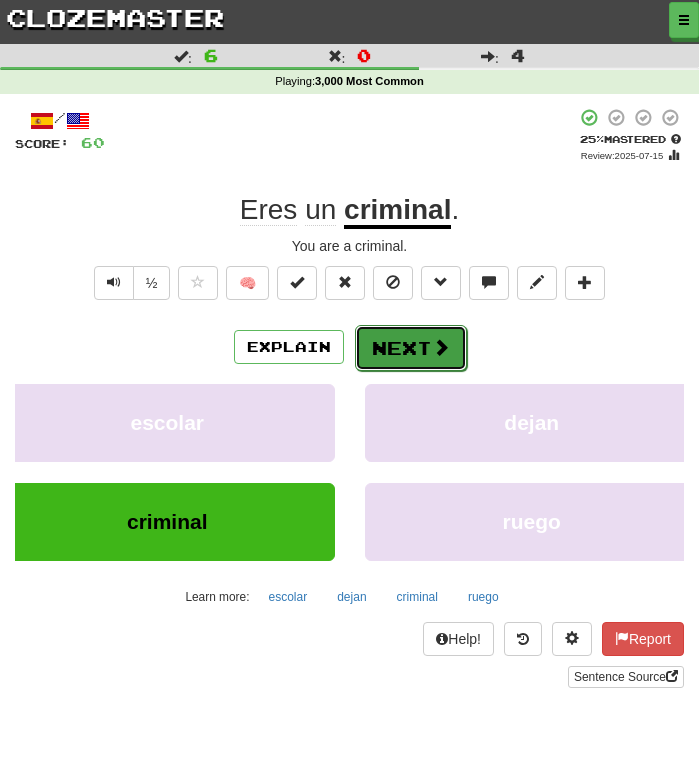 click on "Next" at bounding box center [411, 348] 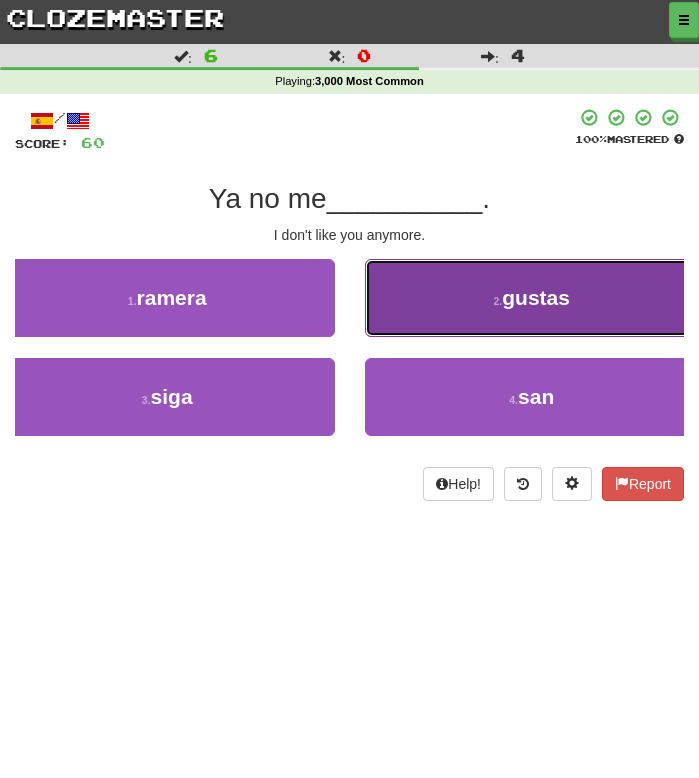 click on "2 .  gustas" at bounding box center (532, 298) 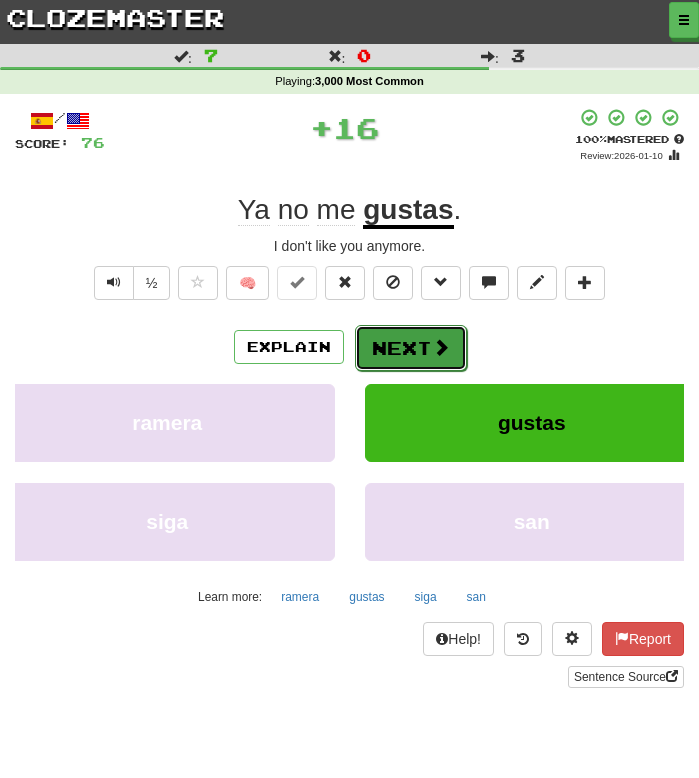 click on "Next" at bounding box center [411, 348] 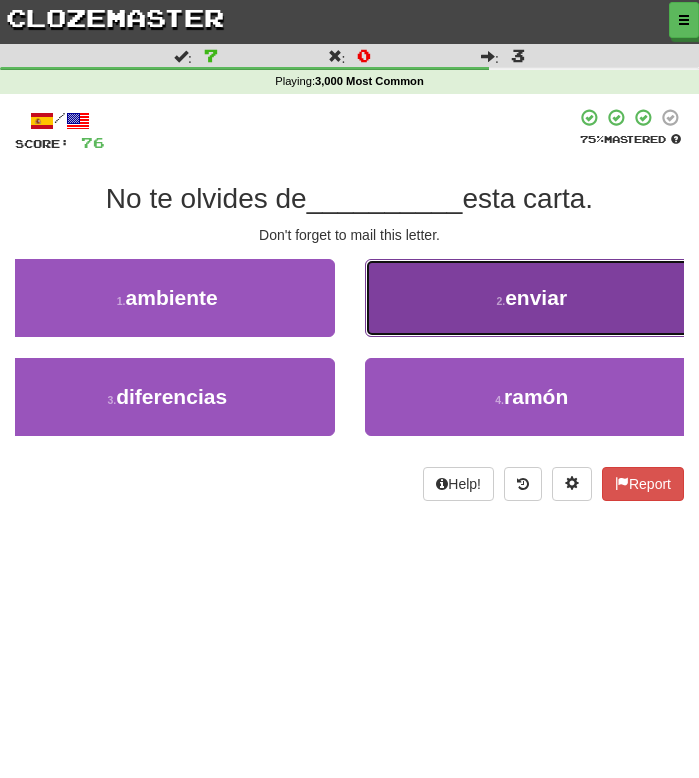 click on "2 .  enviar" at bounding box center (532, 298) 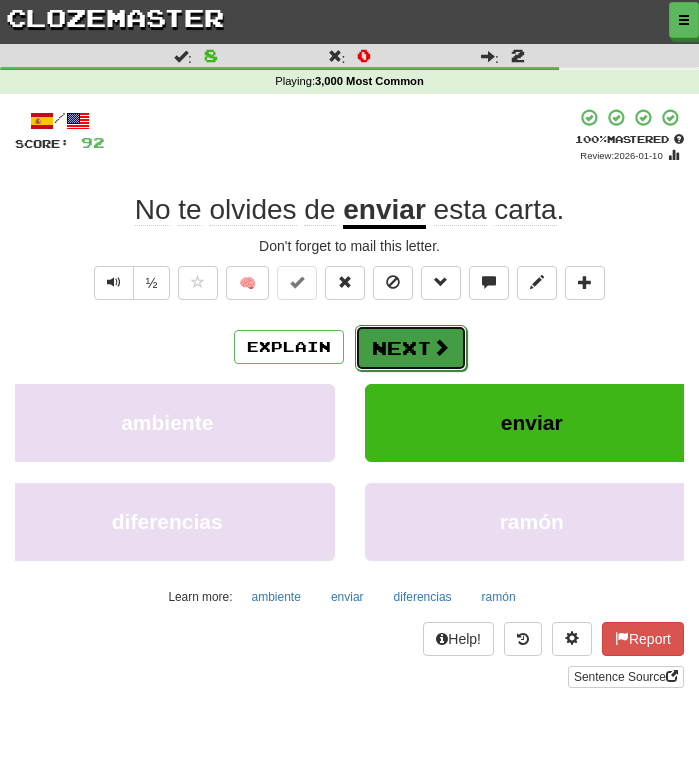 click on "Next" at bounding box center [411, 348] 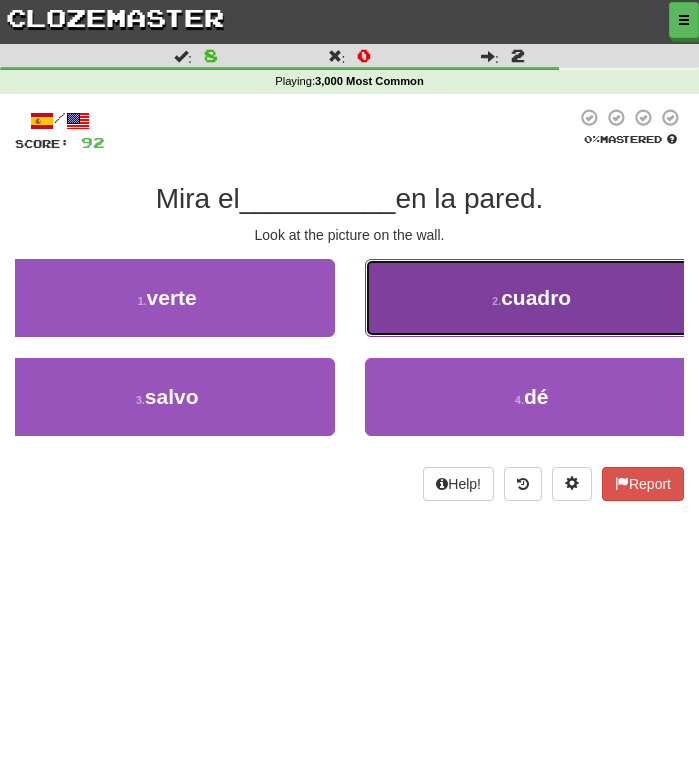 click on "2 .  cuadro" at bounding box center (532, 298) 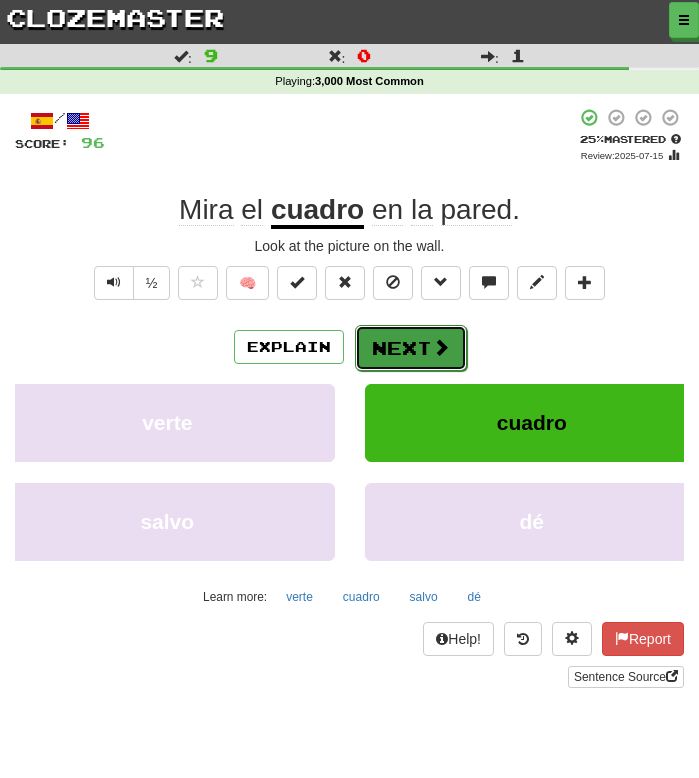 click on "Next" at bounding box center (411, 348) 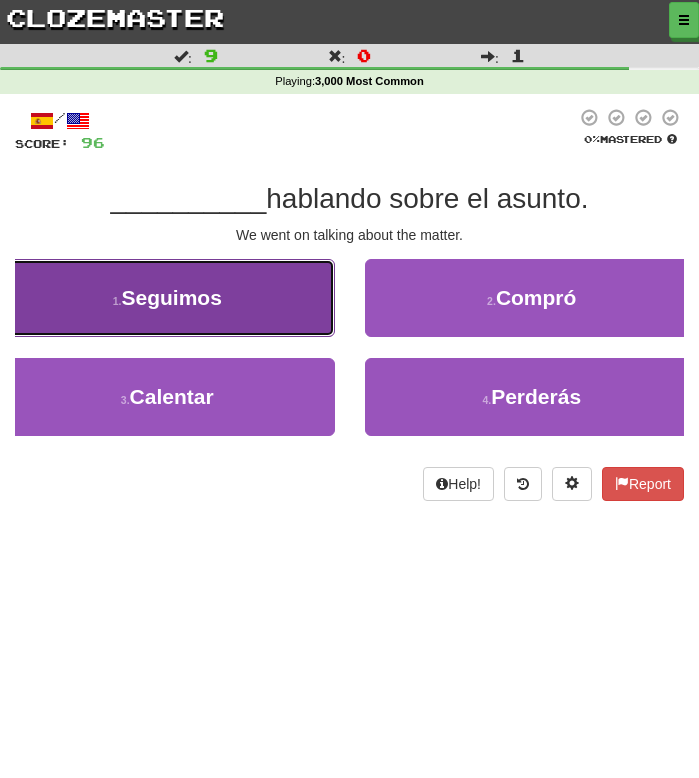 click on "1 .  Seguimos" at bounding box center (167, 298) 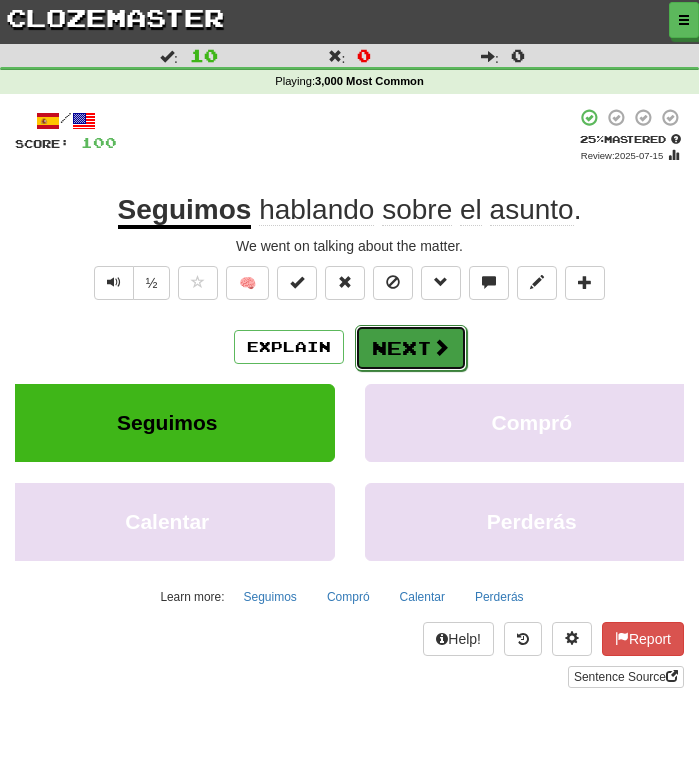 click on "Next" at bounding box center (411, 348) 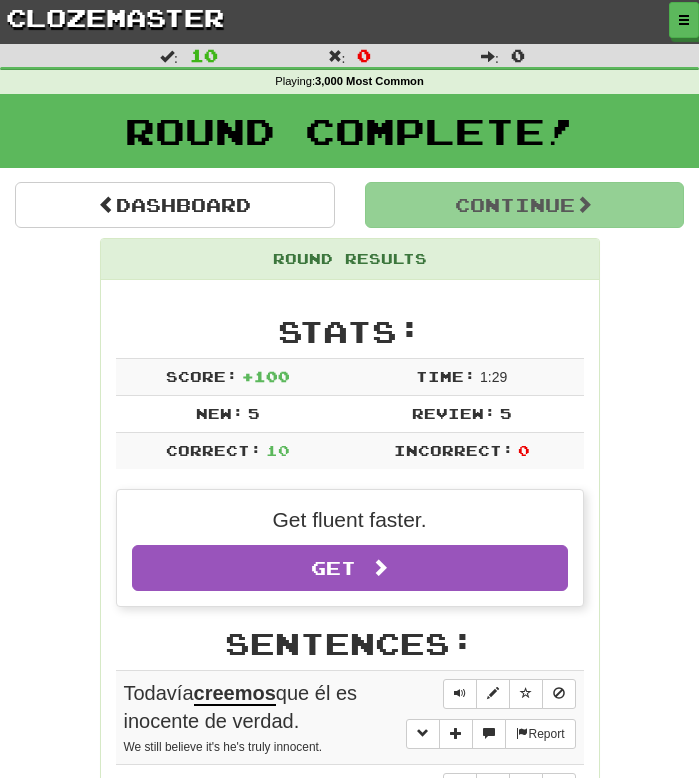 click on "Round Results" at bounding box center [350, 259] 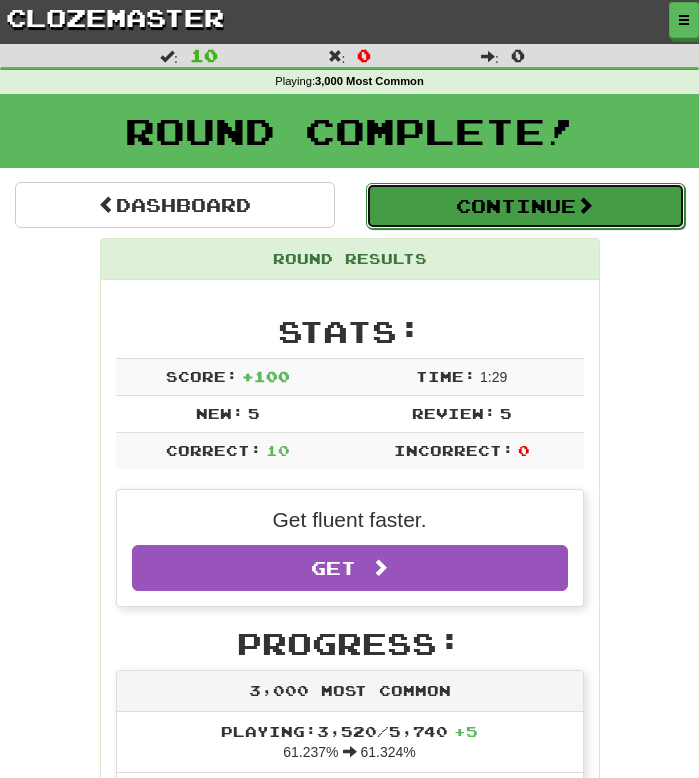 click on "Continue" at bounding box center [526, 206] 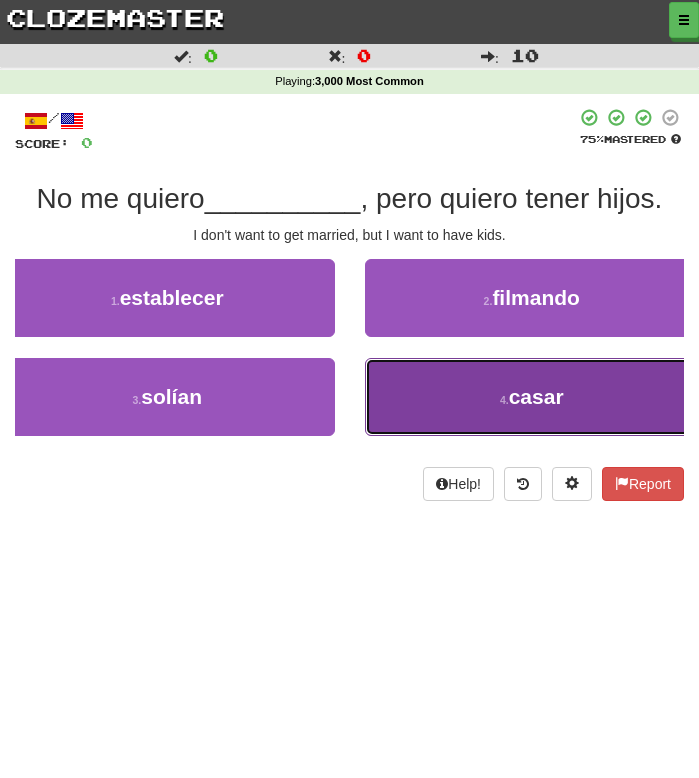 click on "4 .  casar" at bounding box center [532, 397] 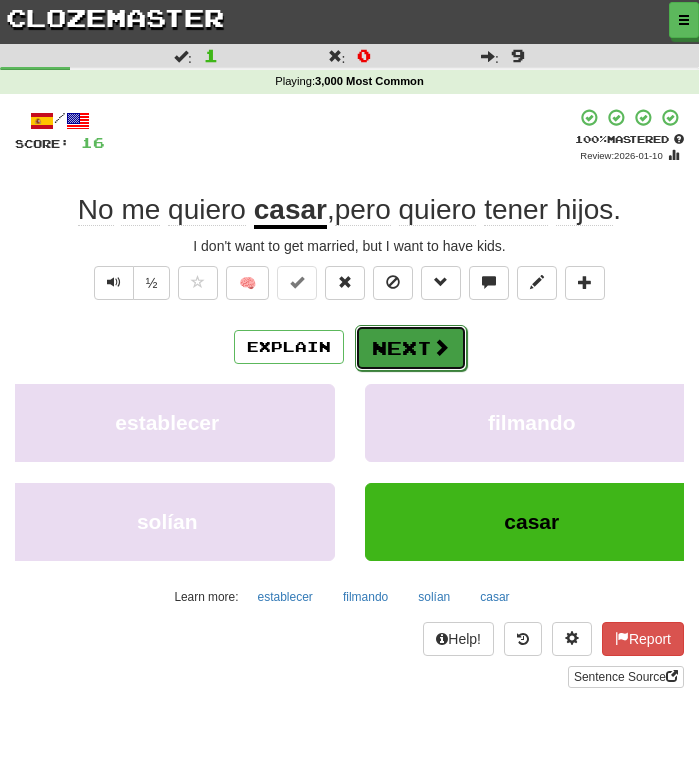 click on "Next" at bounding box center (411, 348) 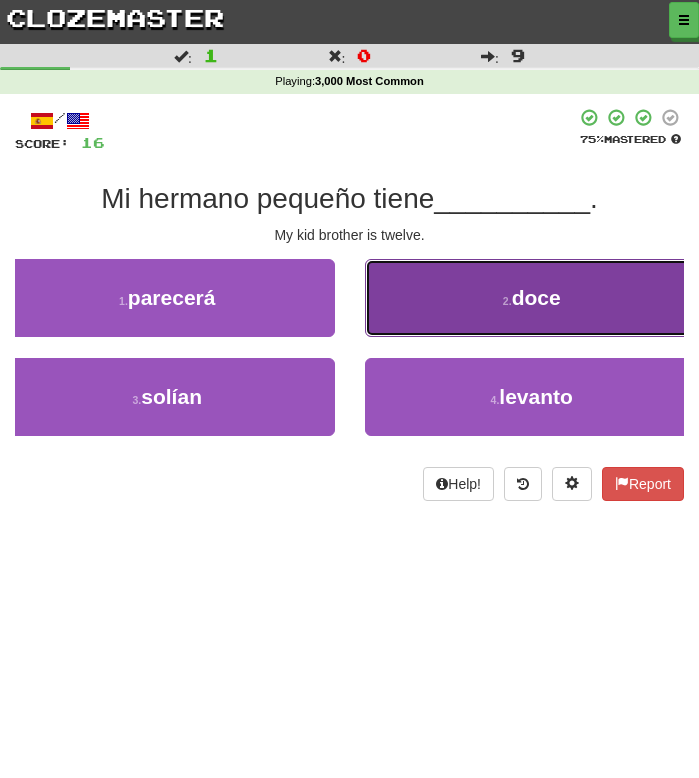 click on "2 .  doce" at bounding box center [532, 298] 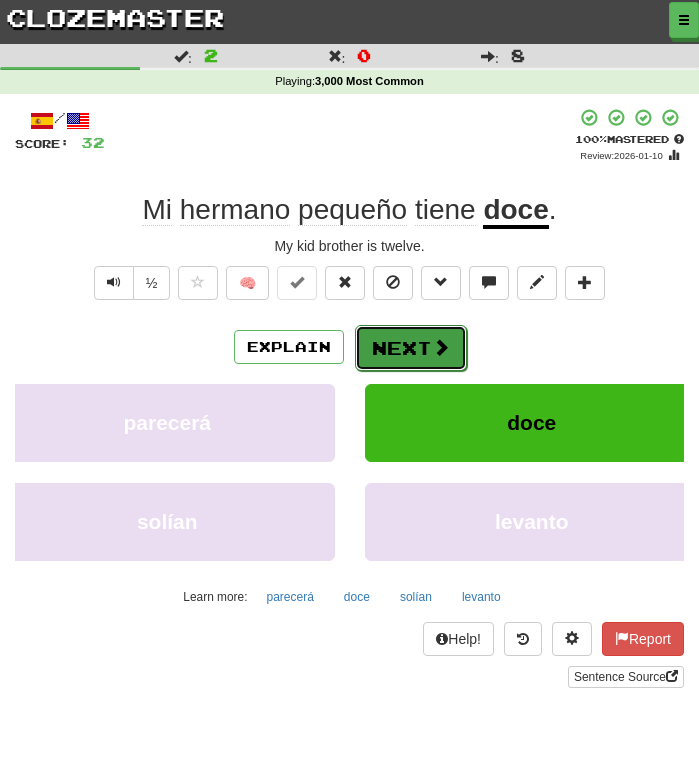 click on "Next" at bounding box center [411, 348] 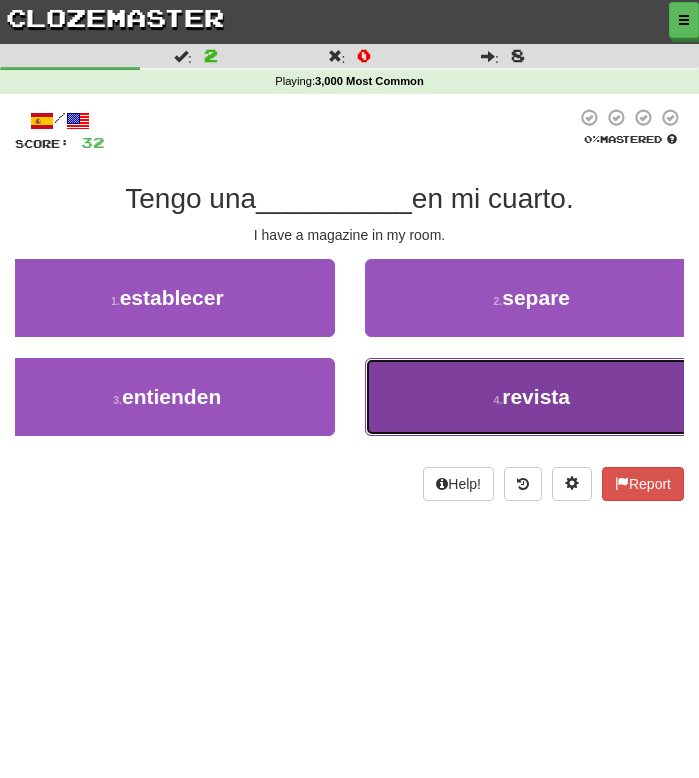 click on "4 .  revista" at bounding box center (532, 397) 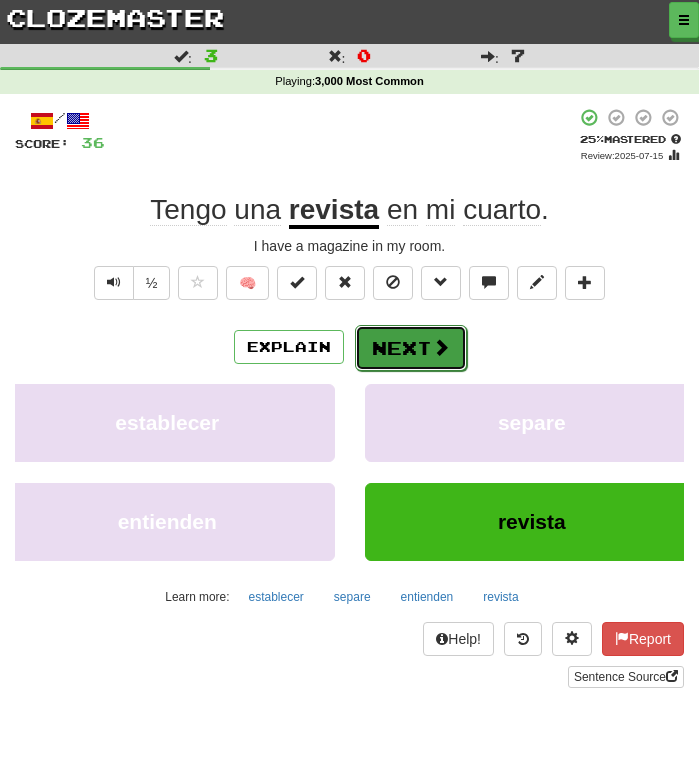 click on "Next" at bounding box center (411, 348) 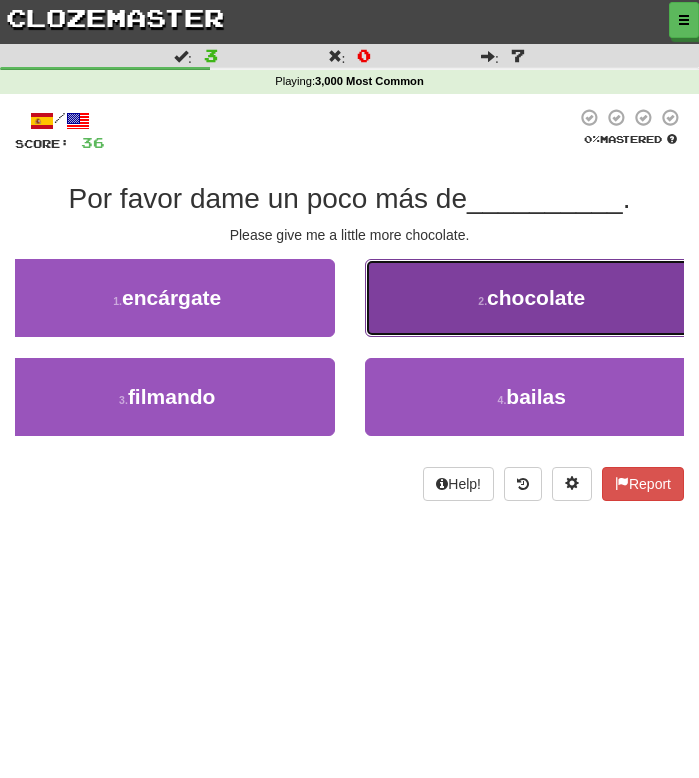 click on "2 .  chocolate" at bounding box center [532, 298] 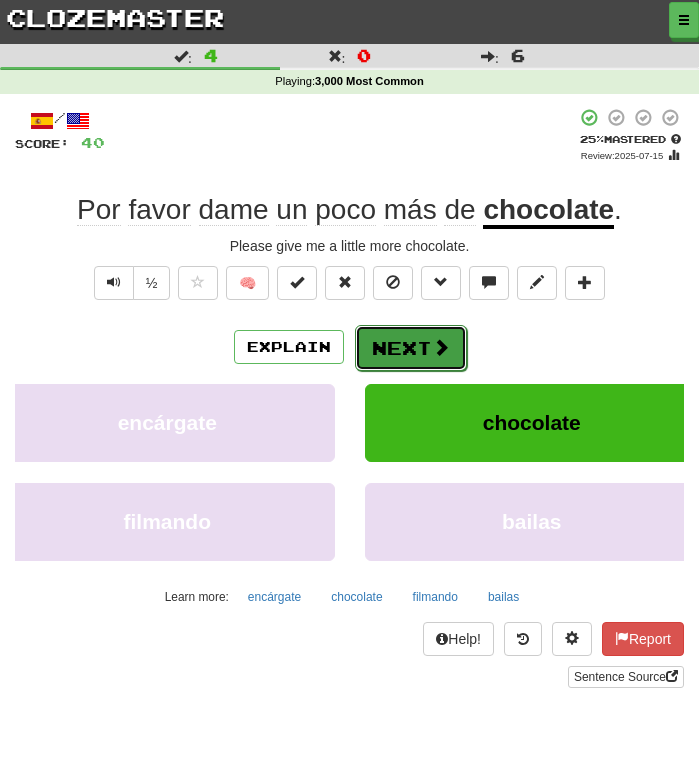 click on "Next" at bounding box center [411, 348] 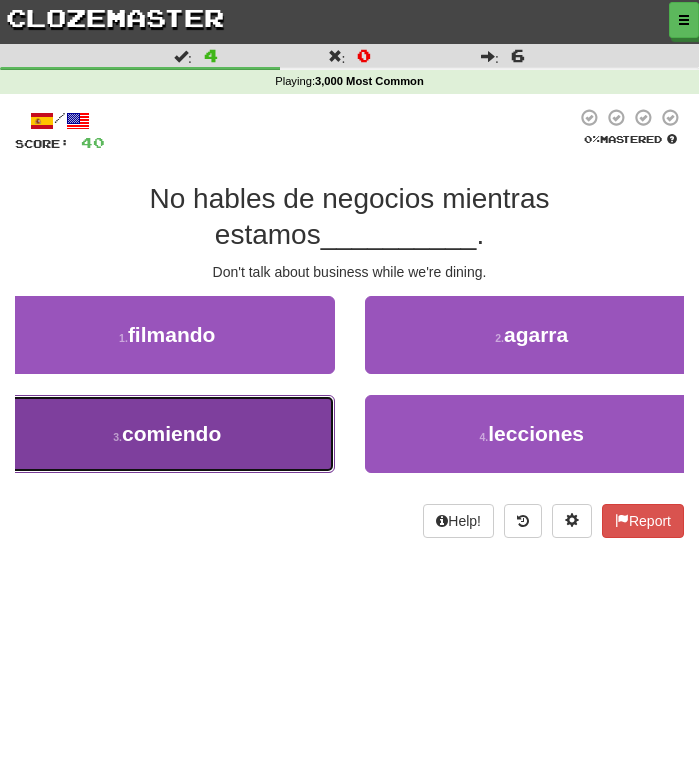 click on "3 .  comiendo" at bounding box center (167, 434) 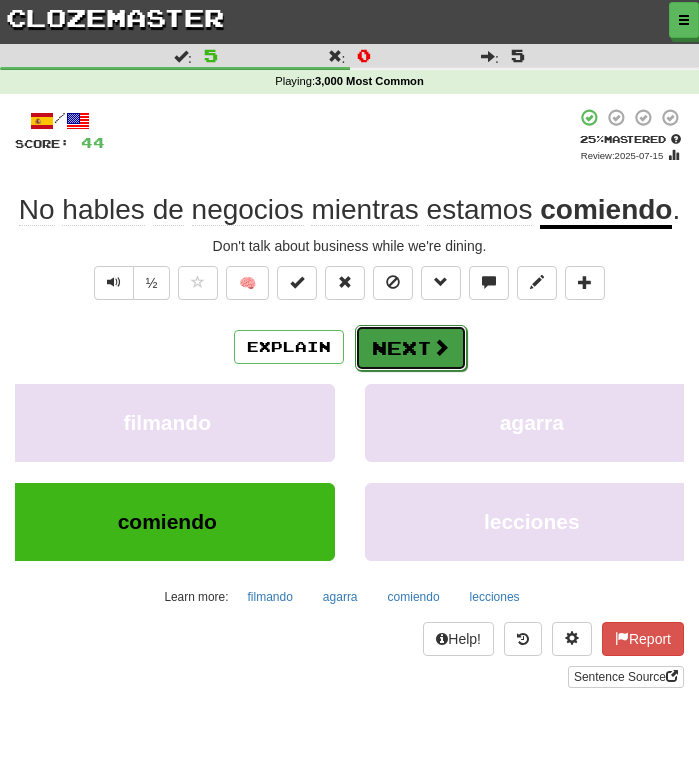 click at bounding box center (441, 347) 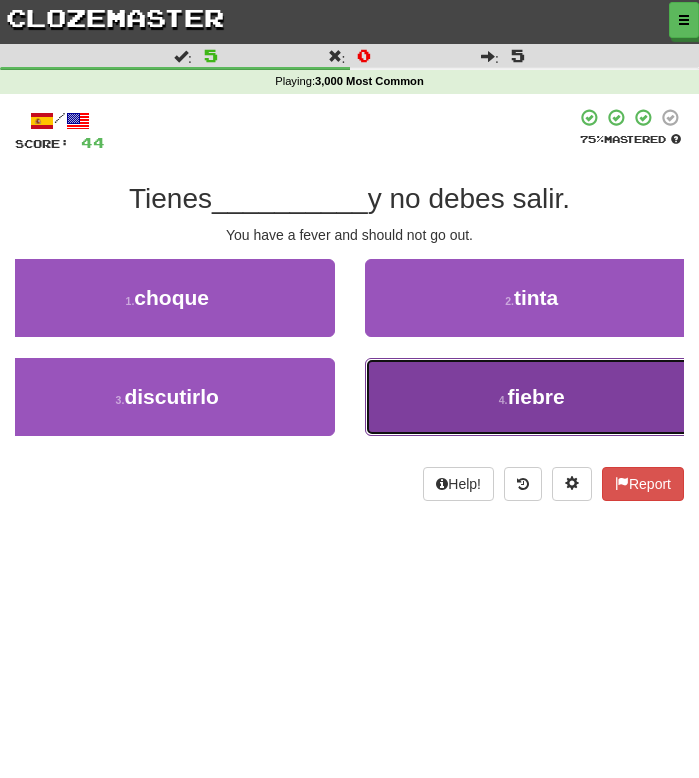 click on "4 .  fiebre" at bounding box center (532, 397) 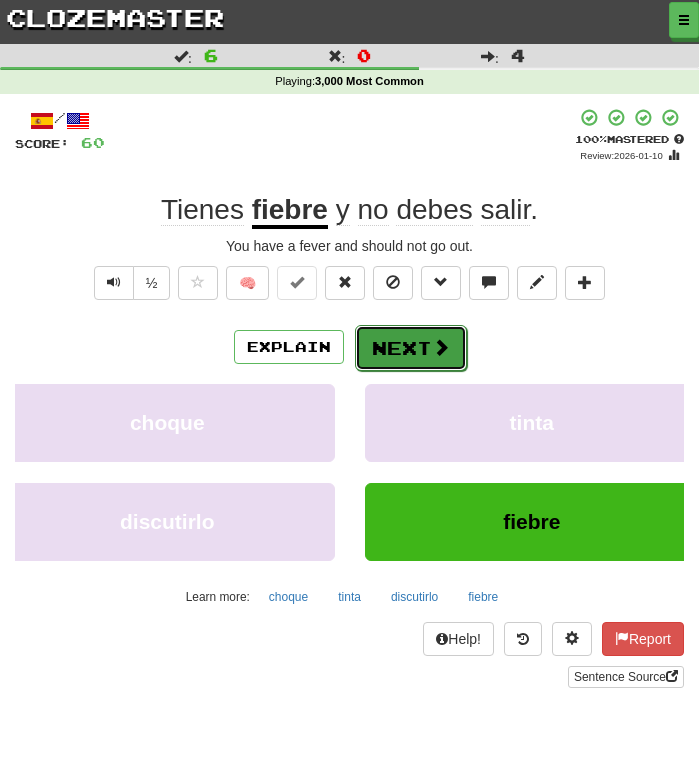 click on "Next" at bounding box center [411, 348] 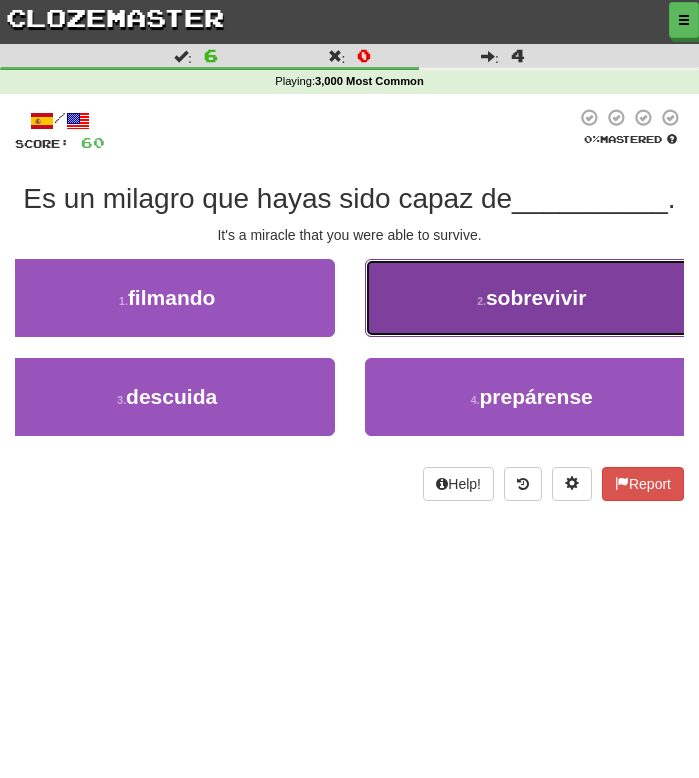 click on "2 .  sobrevivir" at bounding box center (532, 298) 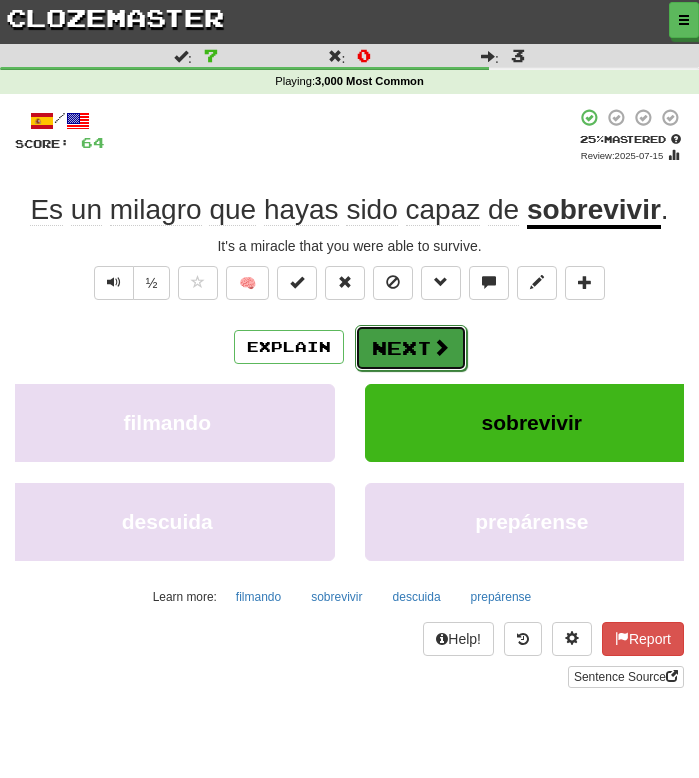 click on "Next" at bounding box center (411, 348) 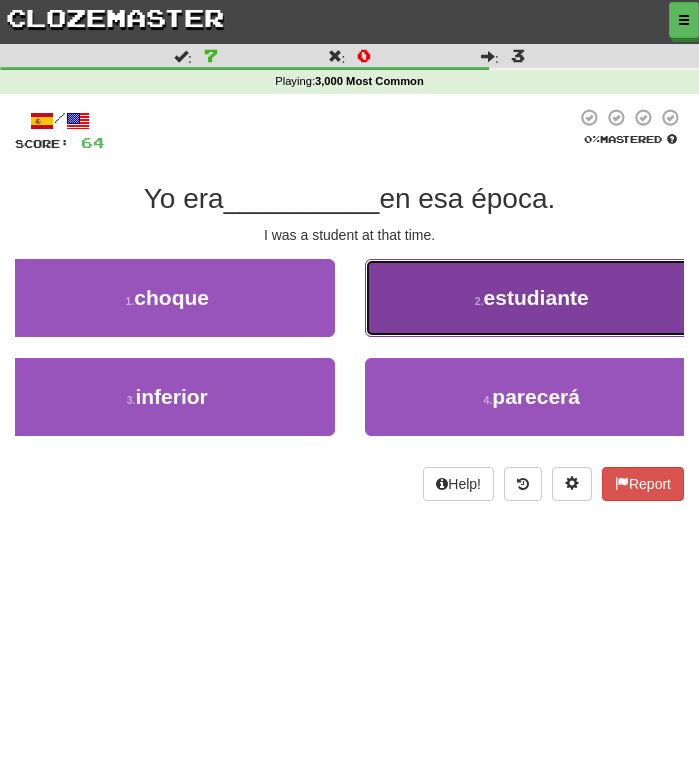 click on "2 .  estudiante" at bounding box center [532, 298] 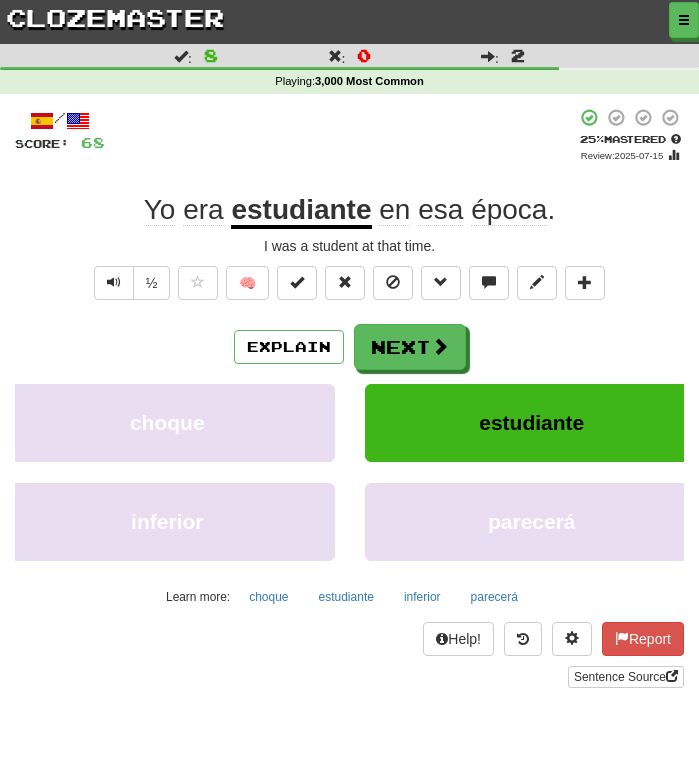 click on "/  Score:   68 + 4 25 %  Mastered Review:  2025-07-15 Yo   era   estudiante   en   esa   época . I was a student at that time. ½ 🧠 Explain Next choque estudiante inferior parecerá Learn more: choque estudiante inferior parecerá  Help!  Report Sentence Source" at bounding box center [349, 398] 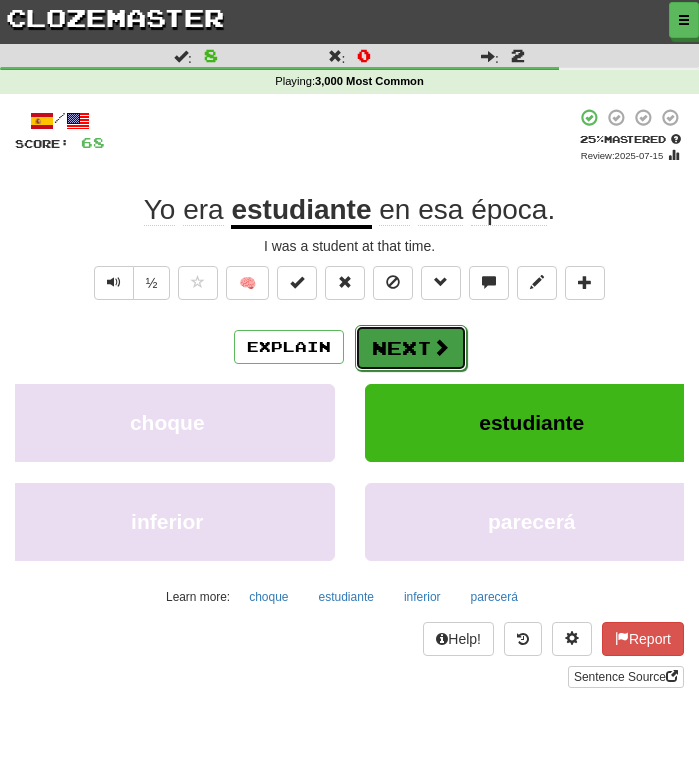 click on "Next" at bounding box center (411, 348) 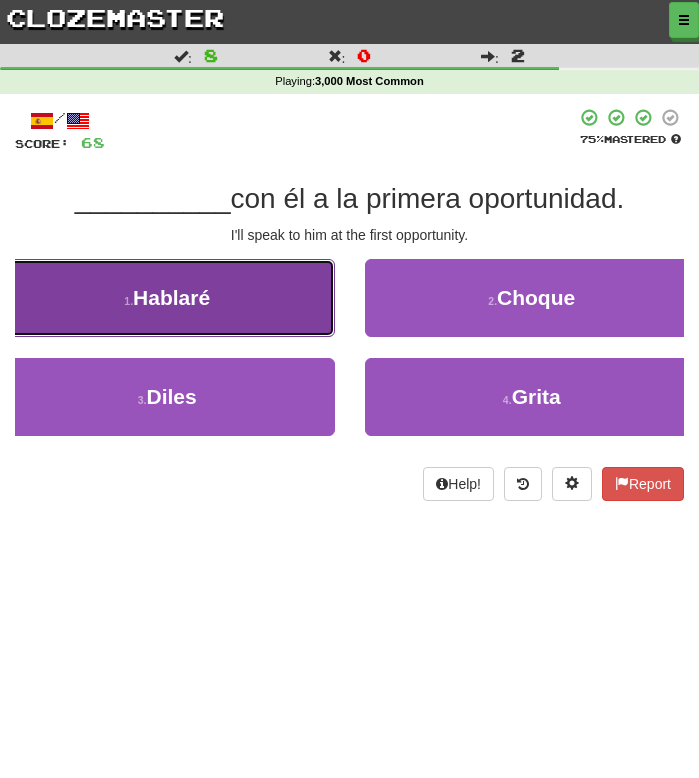 click on "1 .  Hablaré" at bounding box center (167, 298) 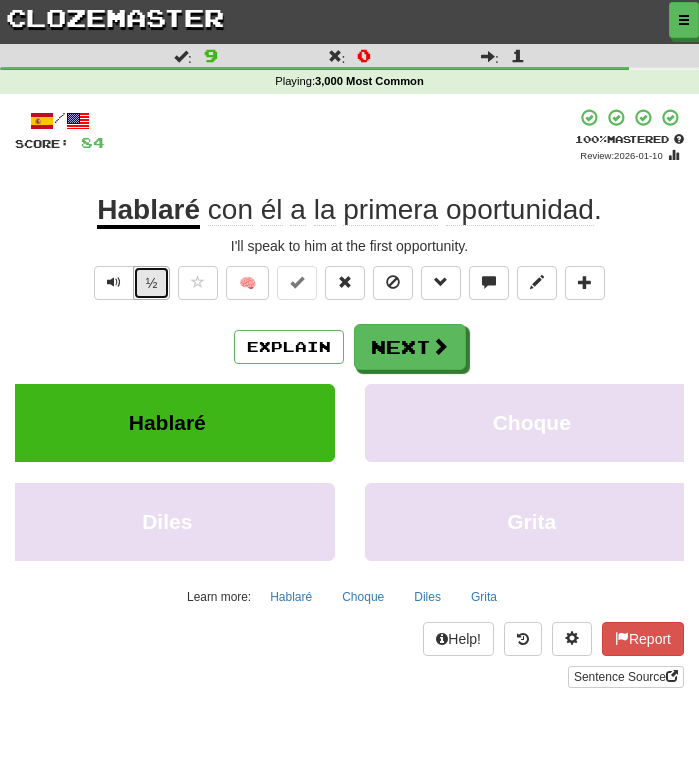 click on "½" at bounding box center (152, 283) 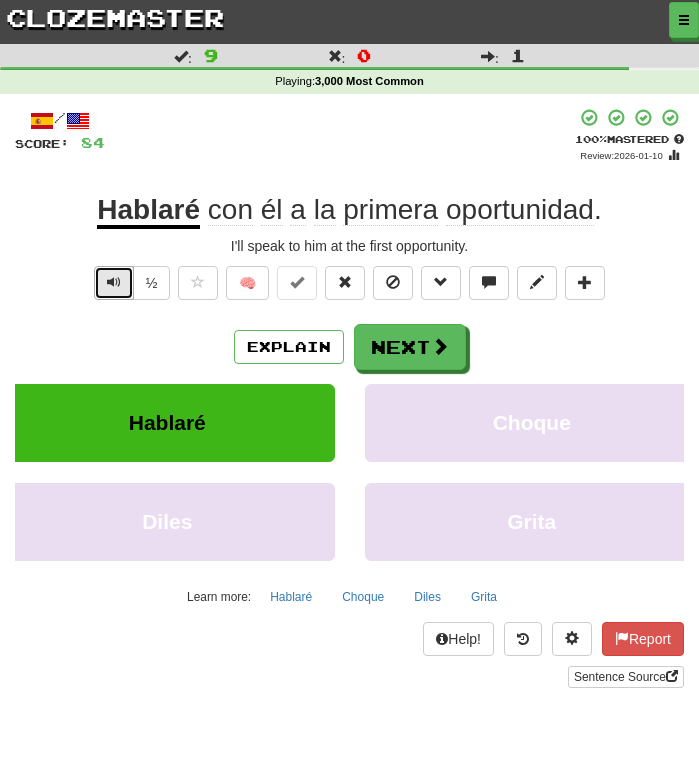click at bounding box center (114, 283) 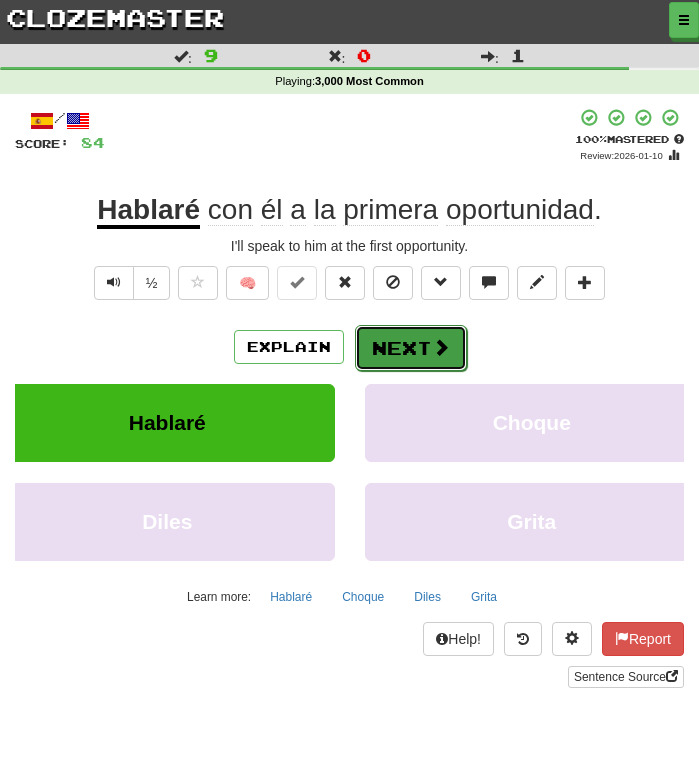 click on "Next" at bounding box center [411, 348] 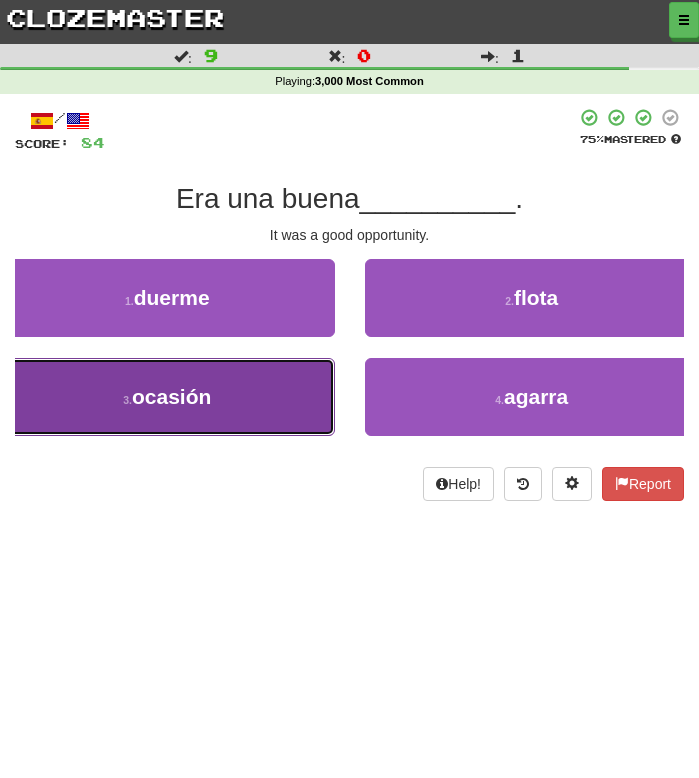 click on "3 .  ocasión" at bounding box center (167, 397) 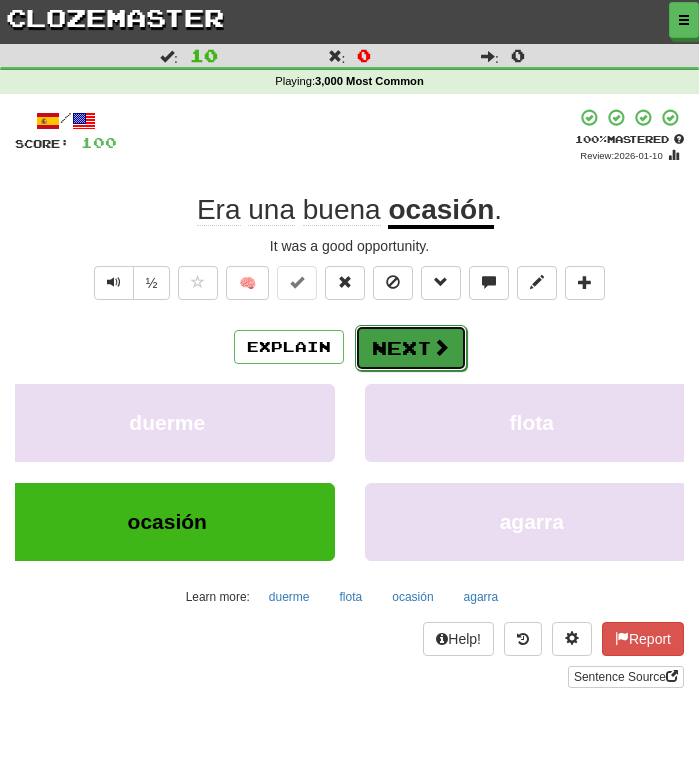 click on "Next" at bounding box center (411, 348) 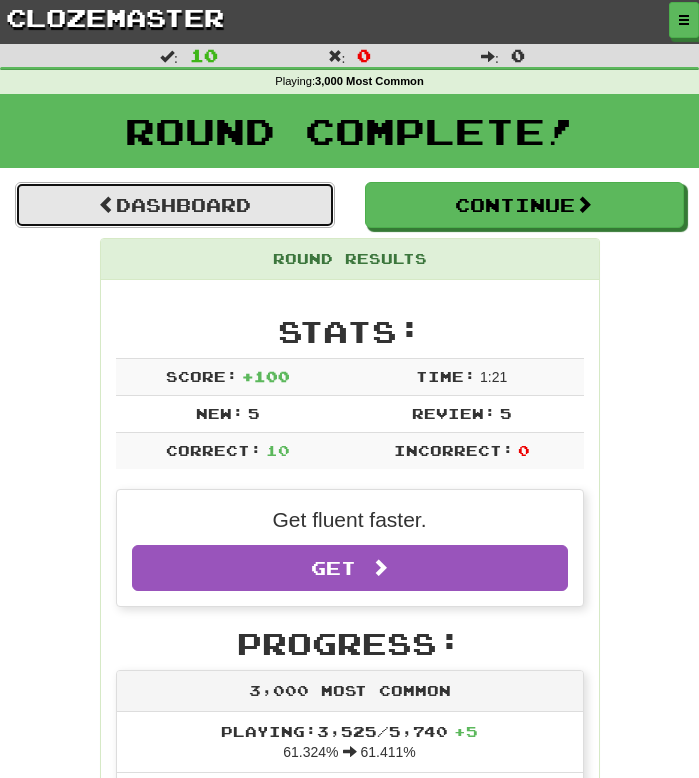 click on "Dashboard" at bounding box center (175, 205) 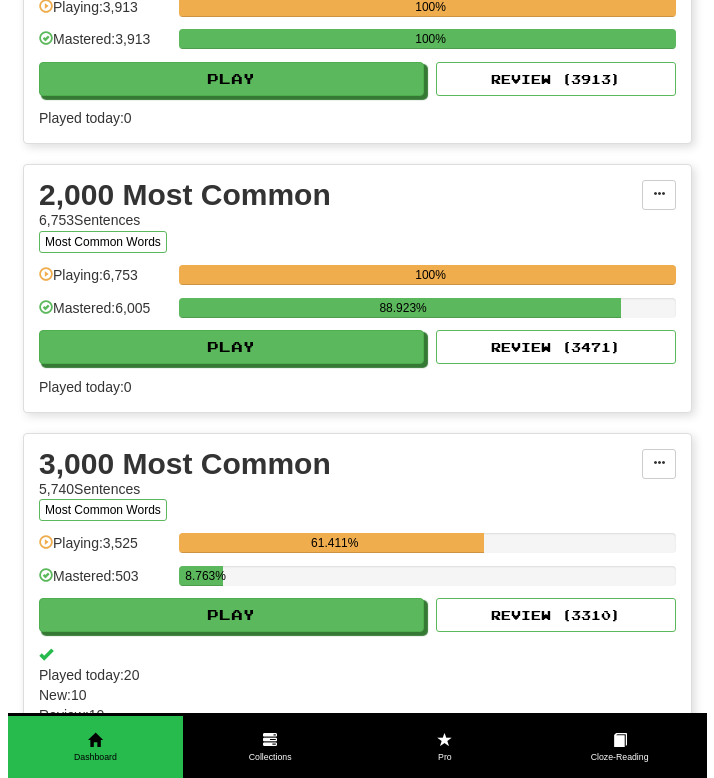 scroll, scrollTop: 573, scrollLeft: 0, axis: vertical 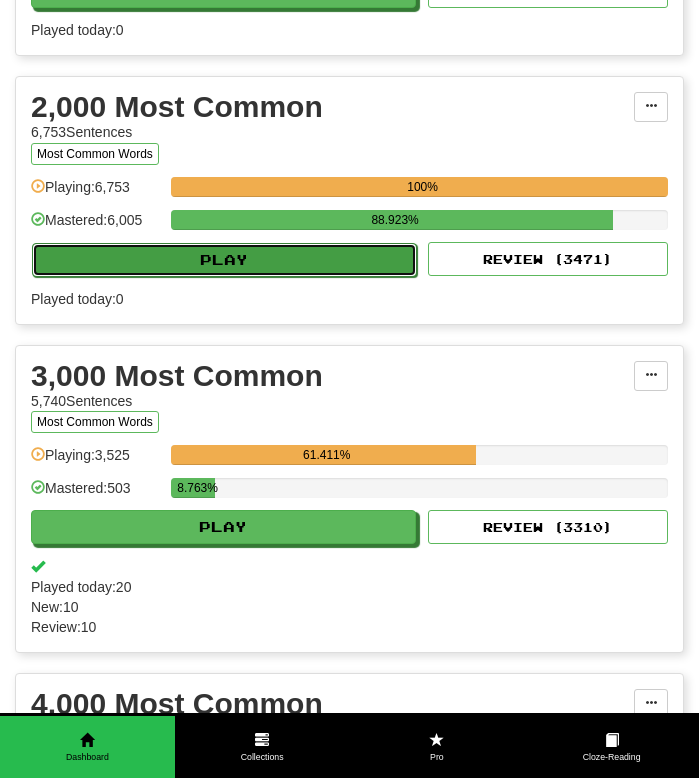click on "Play" at bounding box center [224, 260] 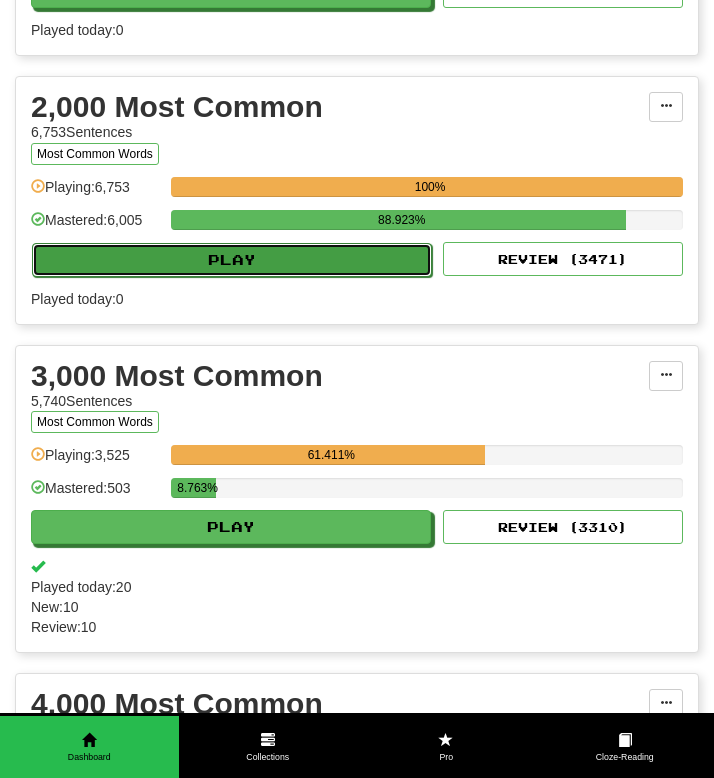 select on "**" 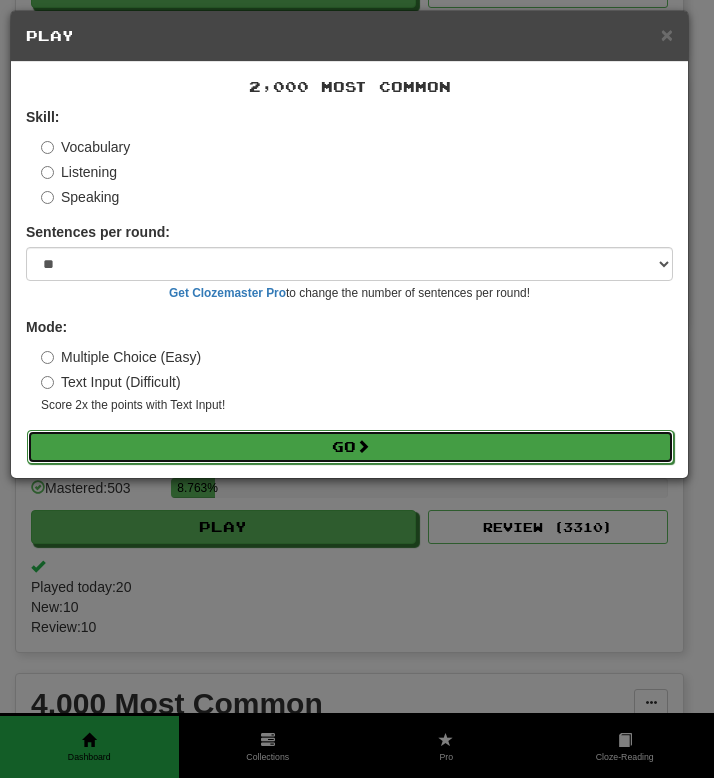 click on "Go" at bounding box center (350, 447) 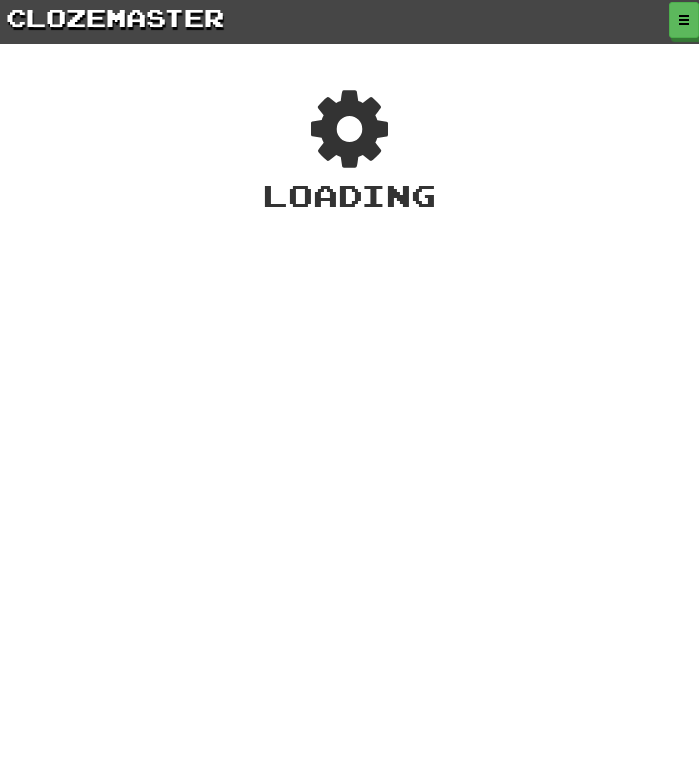 scroll, scrollTop: 0, scrollLeft: 0, axis: both 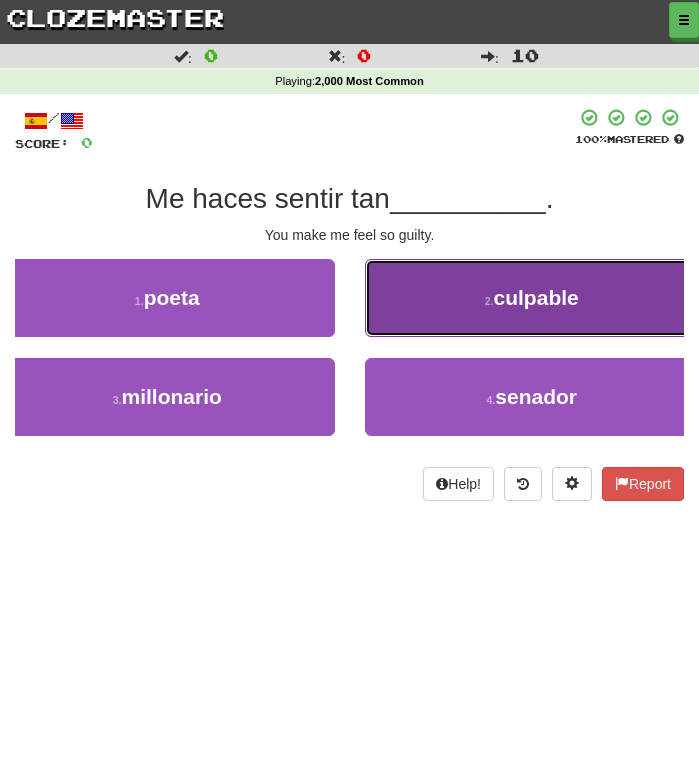 click on "2 .  culpable" at bounding box center [532, 298] 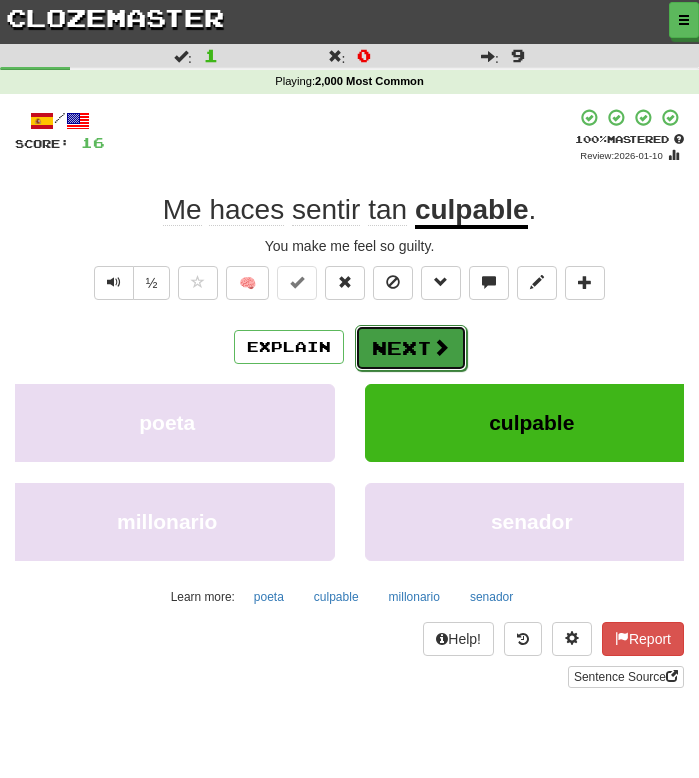 click on "Next" at bounding box center [411, 348] 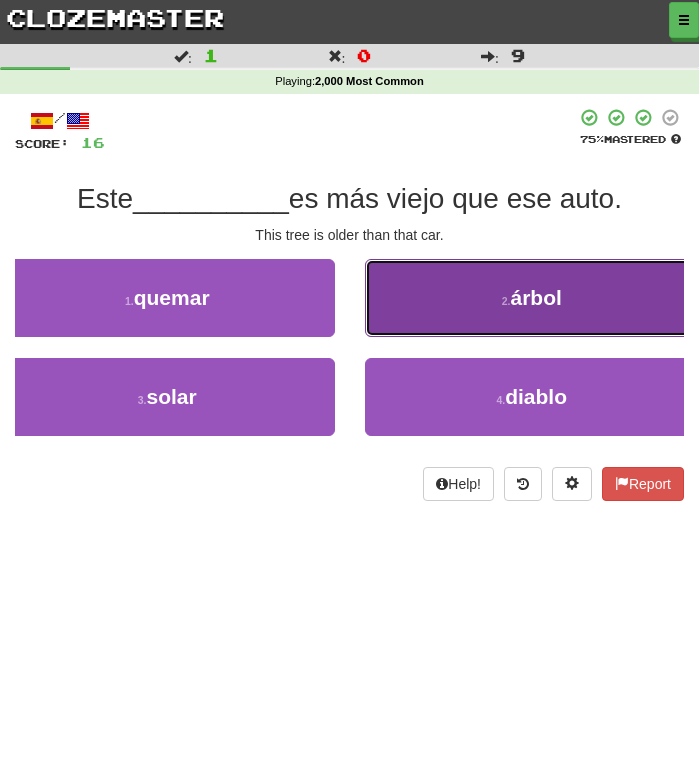 click on "2 .  árbol" at bounding box center [532, 298] 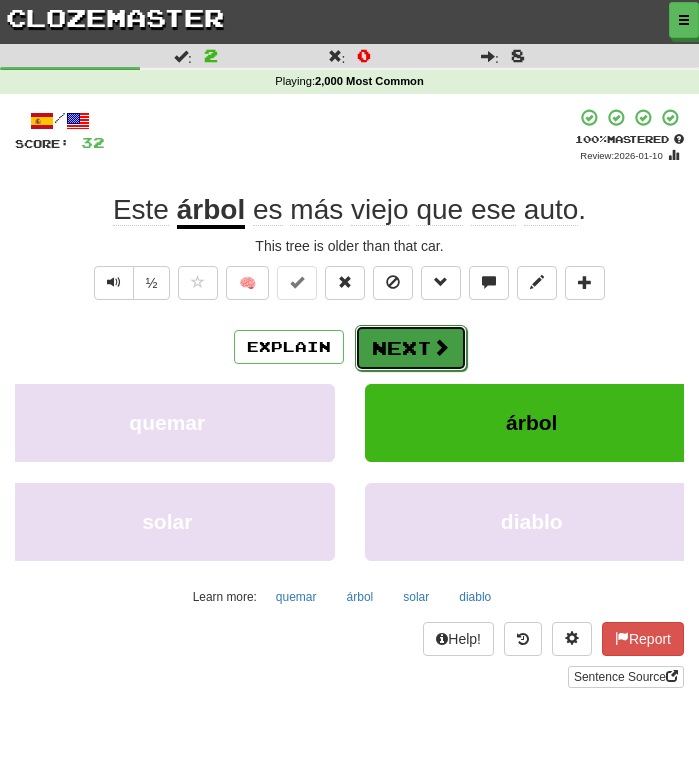 click on "Next" at bounding box center [411, 348] 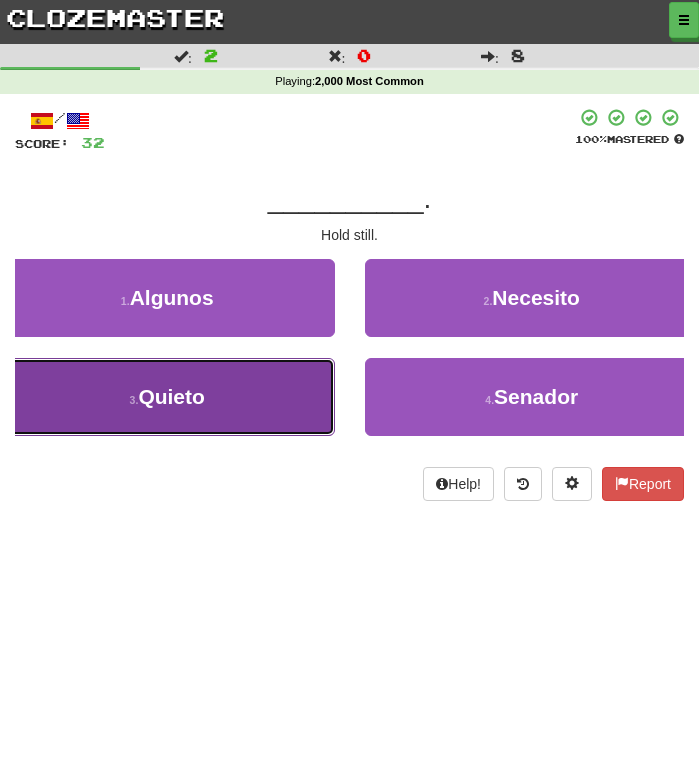 click on "3 .  Quieto" at bounding box center (167, 397) 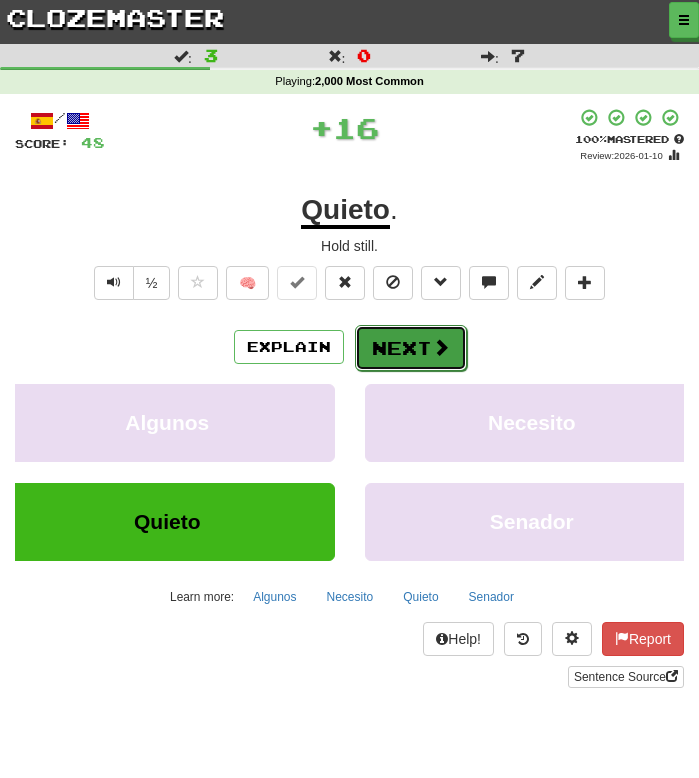 click on "Next" at bounding box center [411, 348] 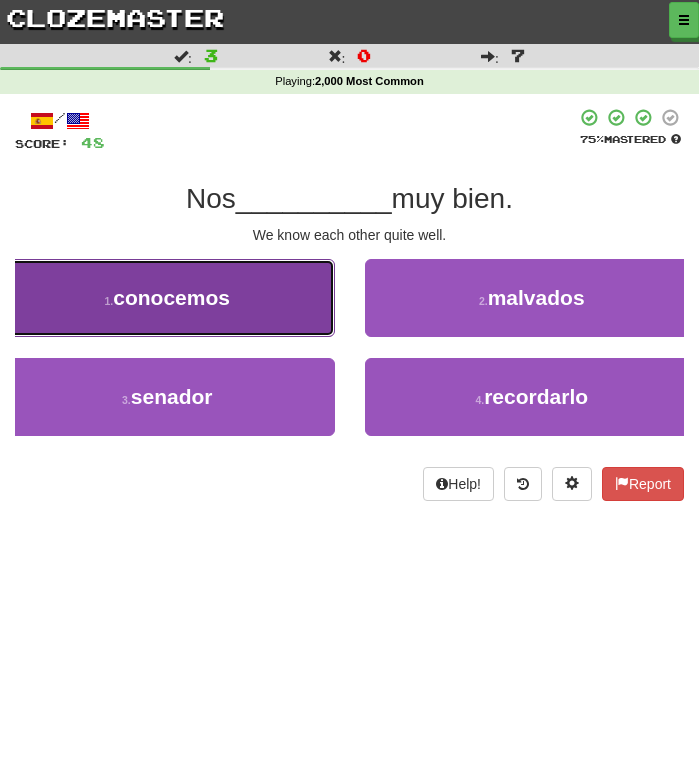 click on "1 .  conocemos" at bounding box center [167, 298] 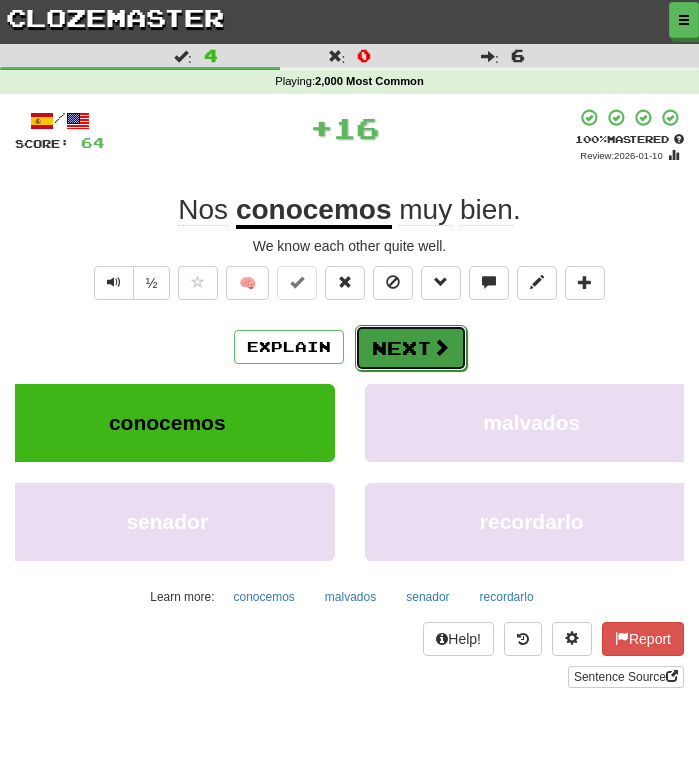 click on "Next" at bounding box center (411, 348) 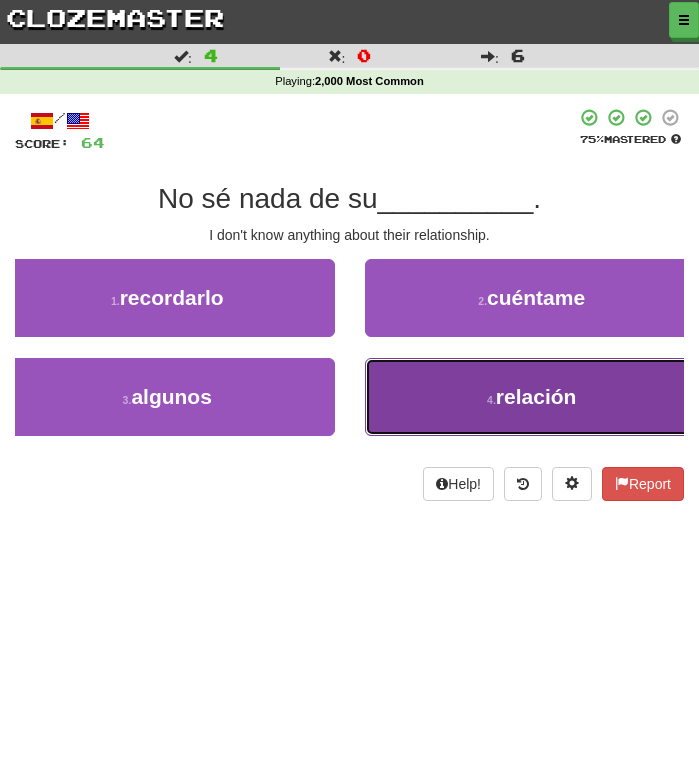click on "4 .  relación" at bounding box center (532, 397) 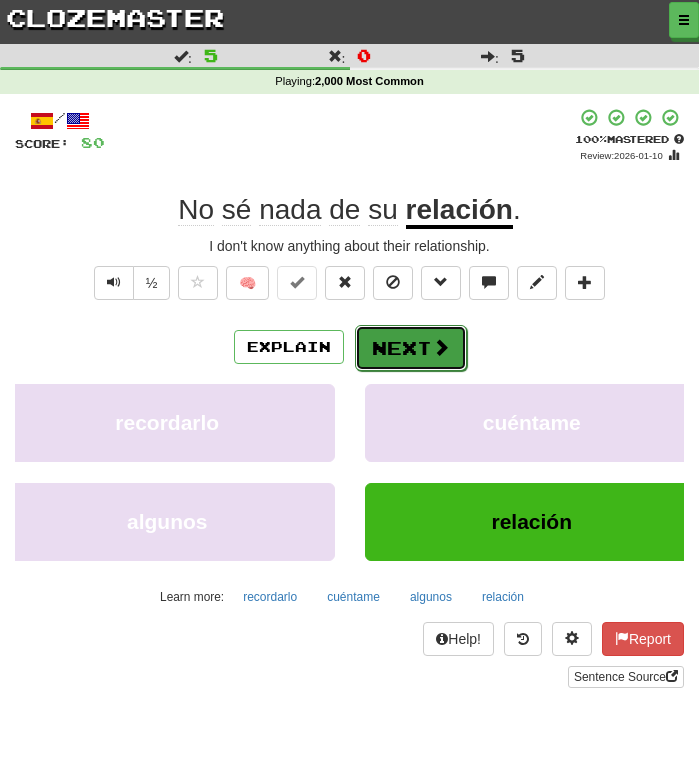 click on "Next" at bounding box center (411, 348) 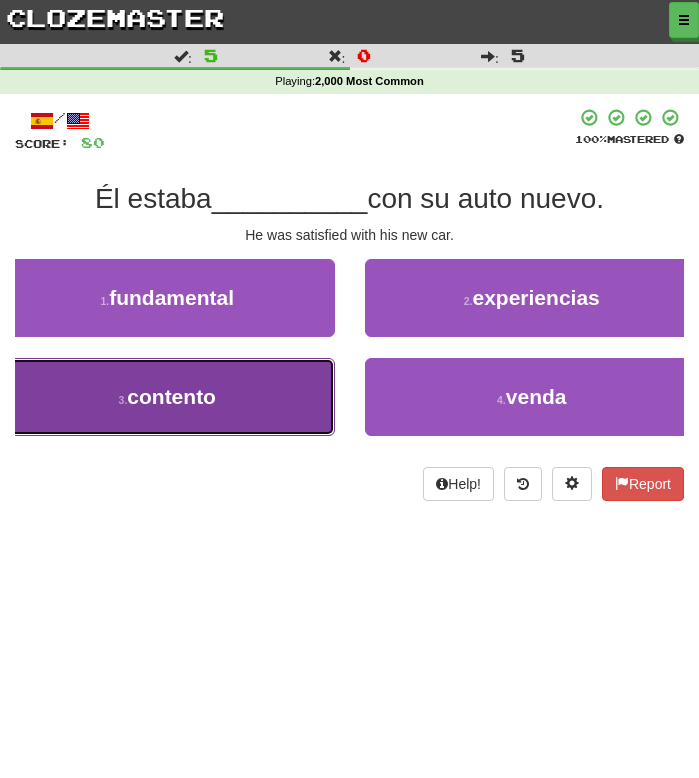 click on "contento" at bounding box center [171, 396] 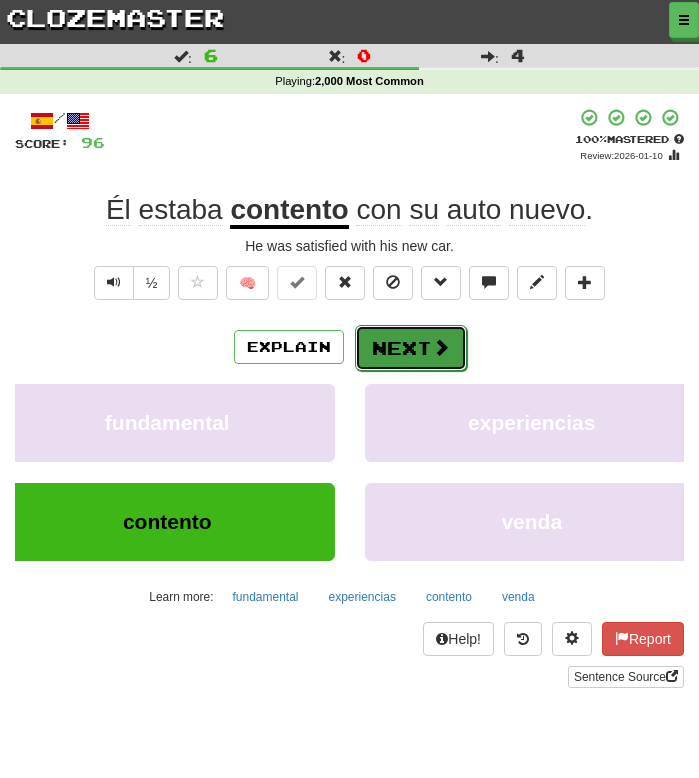 click on "Next" at bounding box center [411, 348] 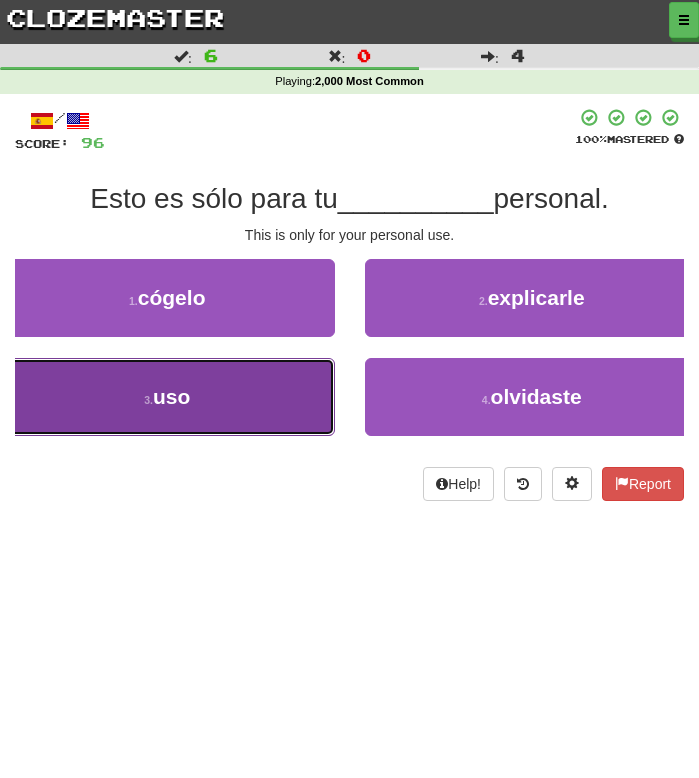 click on "3 .  uso" at bounding box center [167, 397] 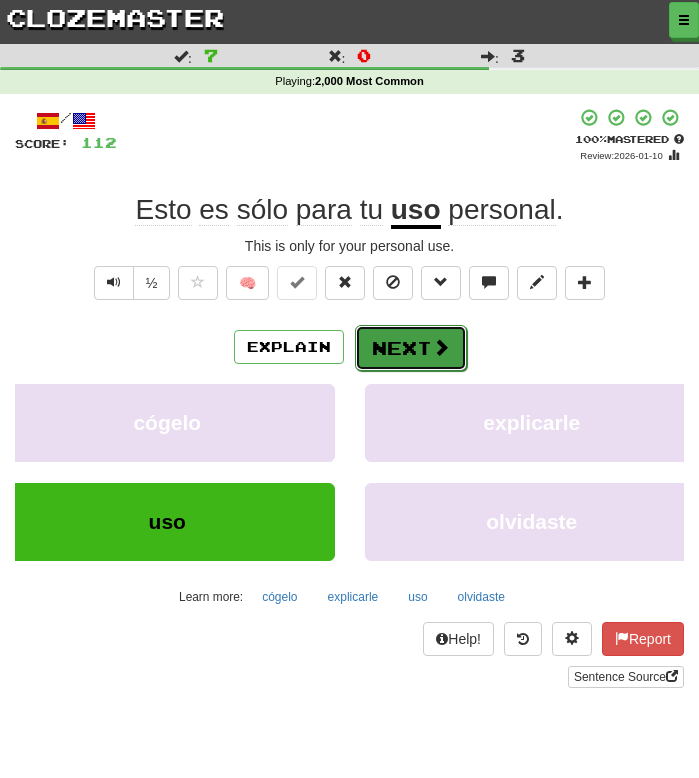 click on "Next" at bounding box center [411, 348] 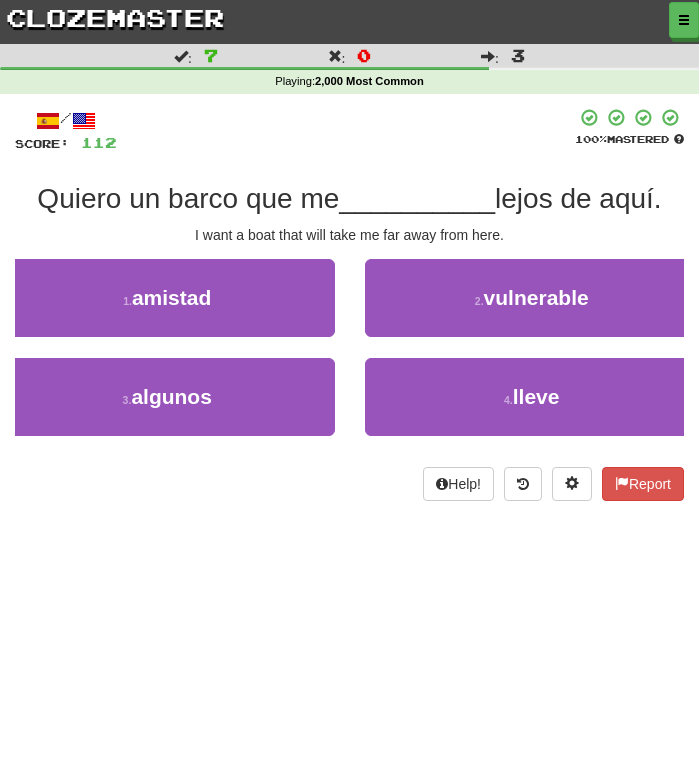 click on "/  Score:   112 100 %  Mastered Quiero un barco que me  __________  lejos de aquí. I want a boat that will take me far away from here. 1 .  amistad 2 .  vulnerable 3 .  algunos 4 .  lleve  Help!  Report" at bounding box center (349, 304) 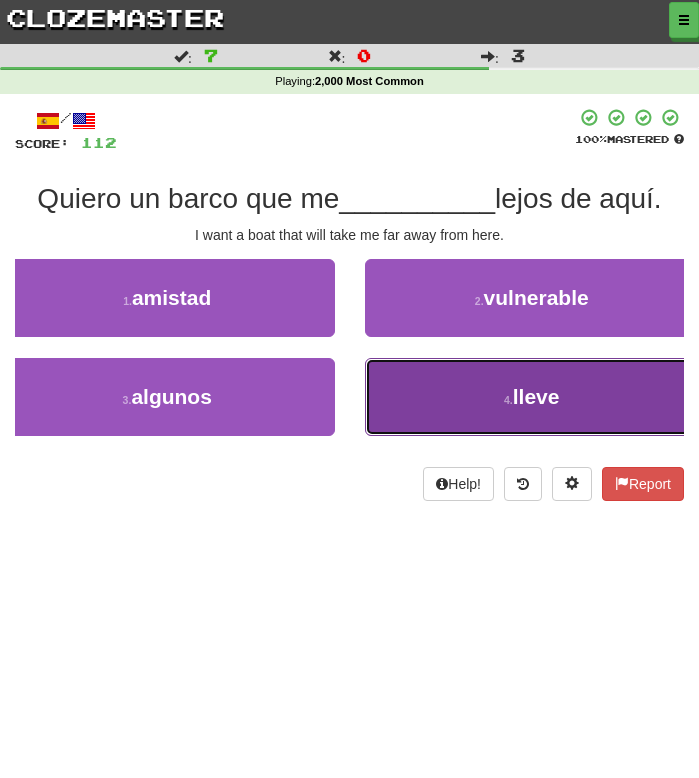 click on "4 .  lleve" at bounding box center (532, 397) 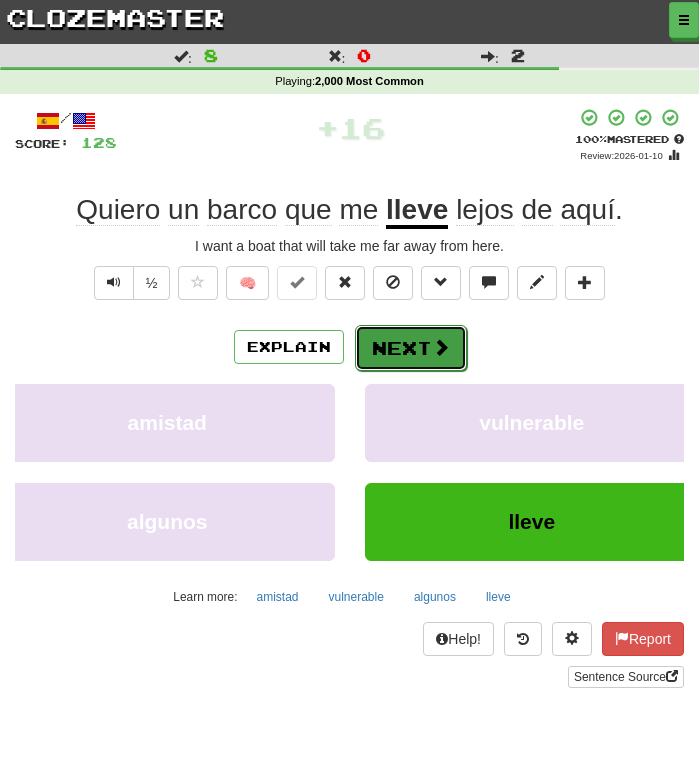 click on "Next" at bounding box center (411, 348) 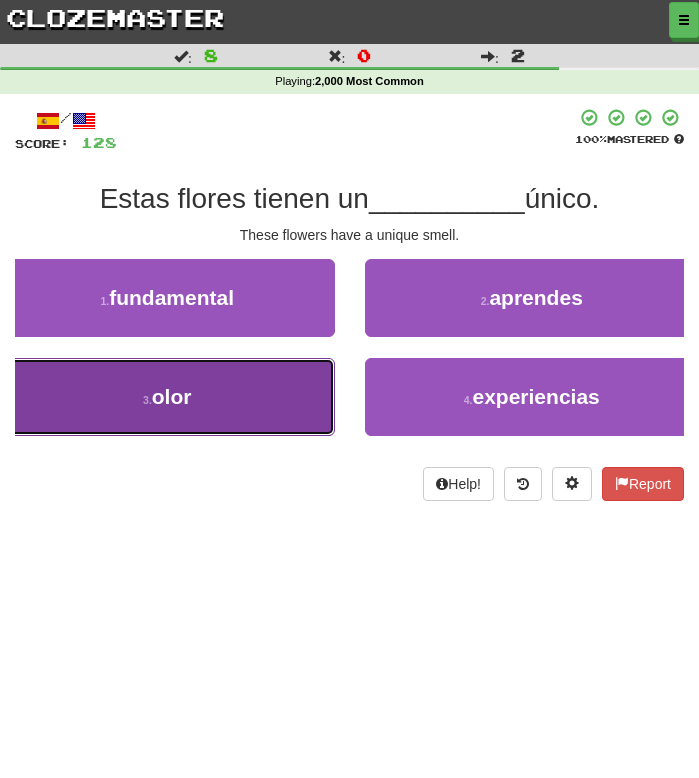 click on "3 .  olor" at bounding box center (167, 397) 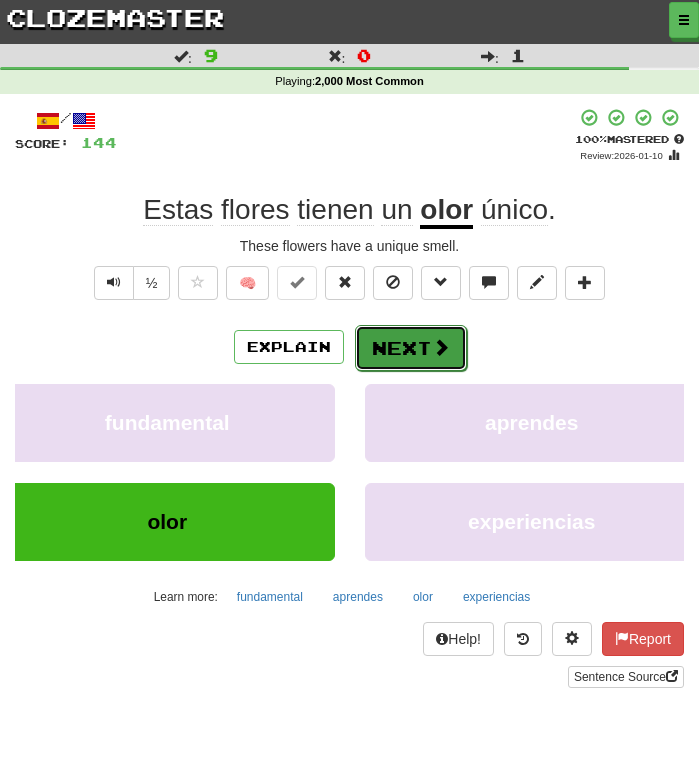 click on "Next" at bounding box center [411, 348] 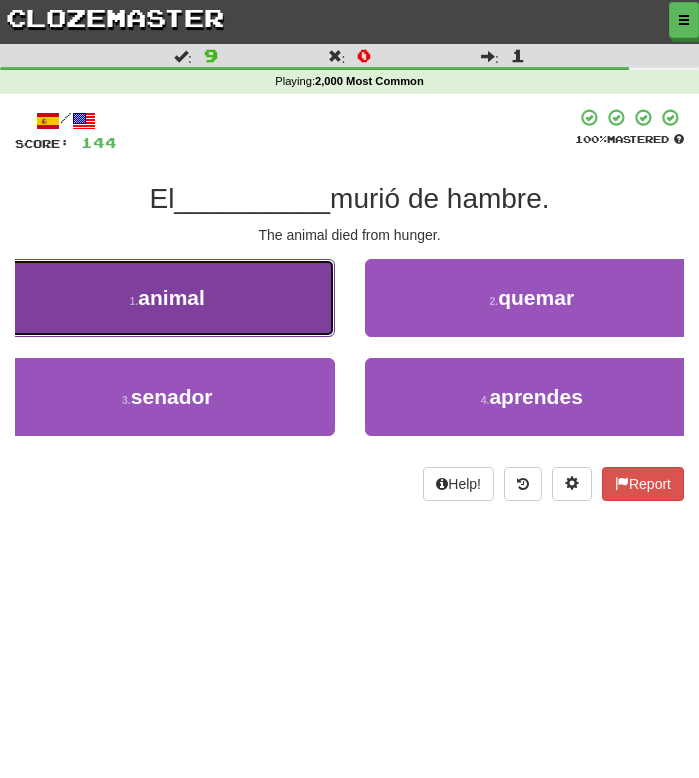 click on "1 .  animal" at bounding box center (167, 298) 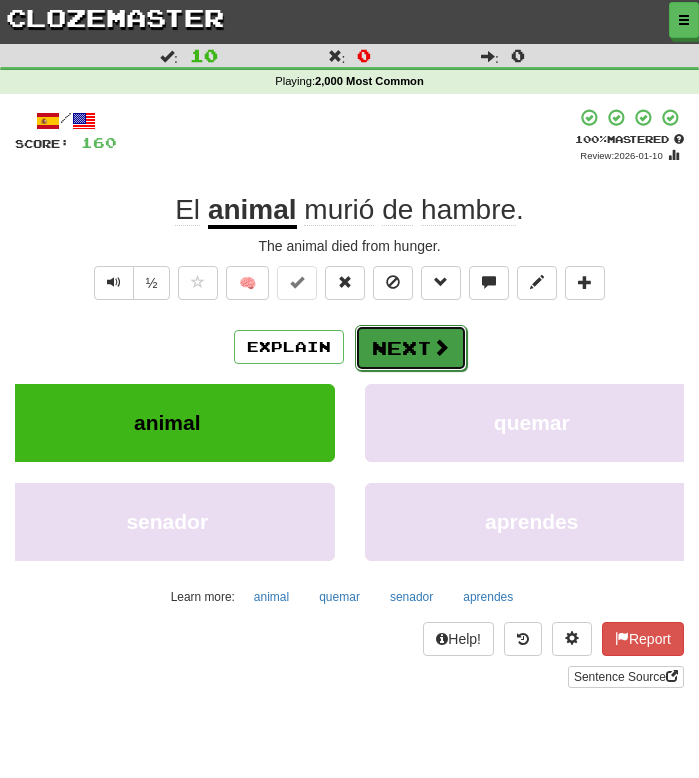 click on "Next" at bounding box center [411, 348] 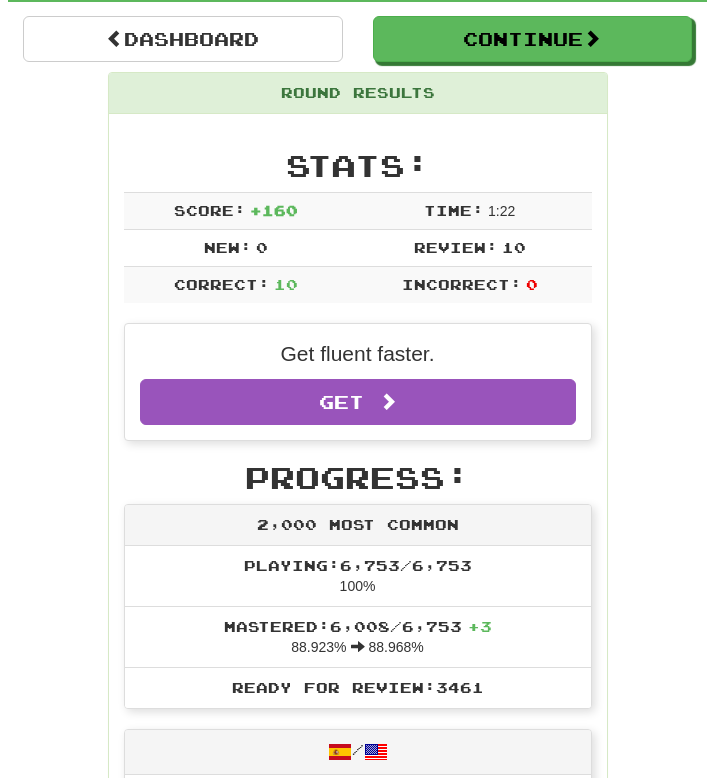 scroll, scrollTop: 0, scrollLeft: 0, axis: both 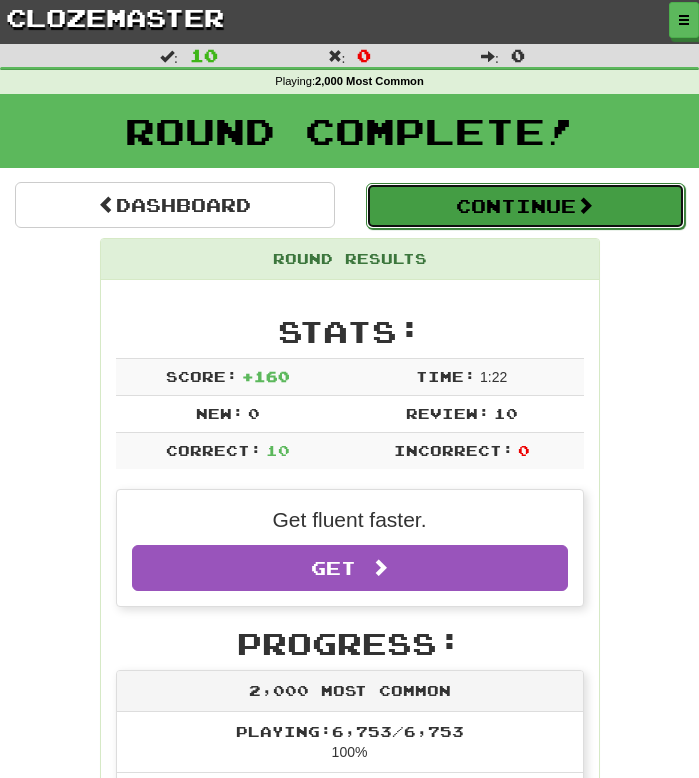 click on "Continue" at bounding box center [526, 206] 